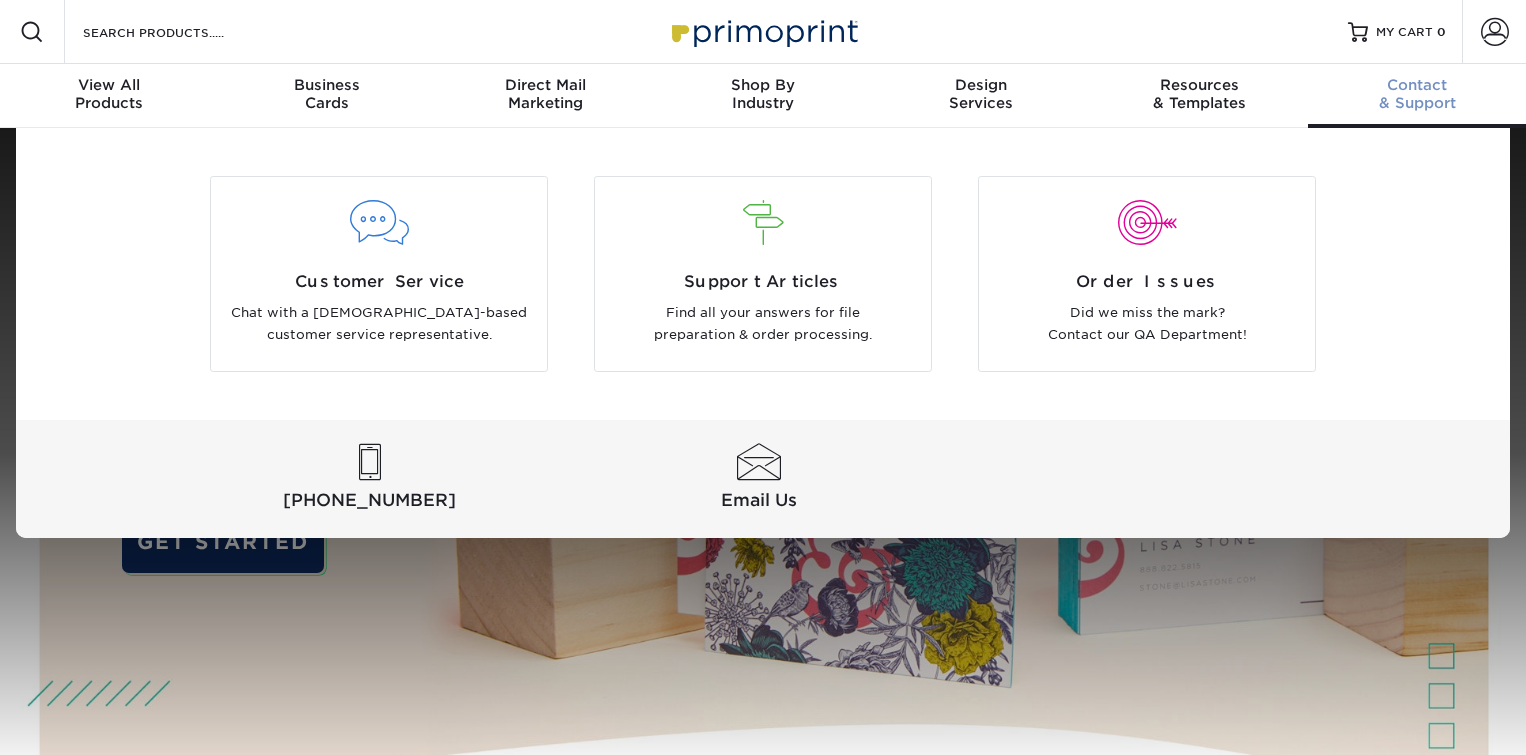 scroll, scrollTop: 0, scrollLeft: 0, axis: both 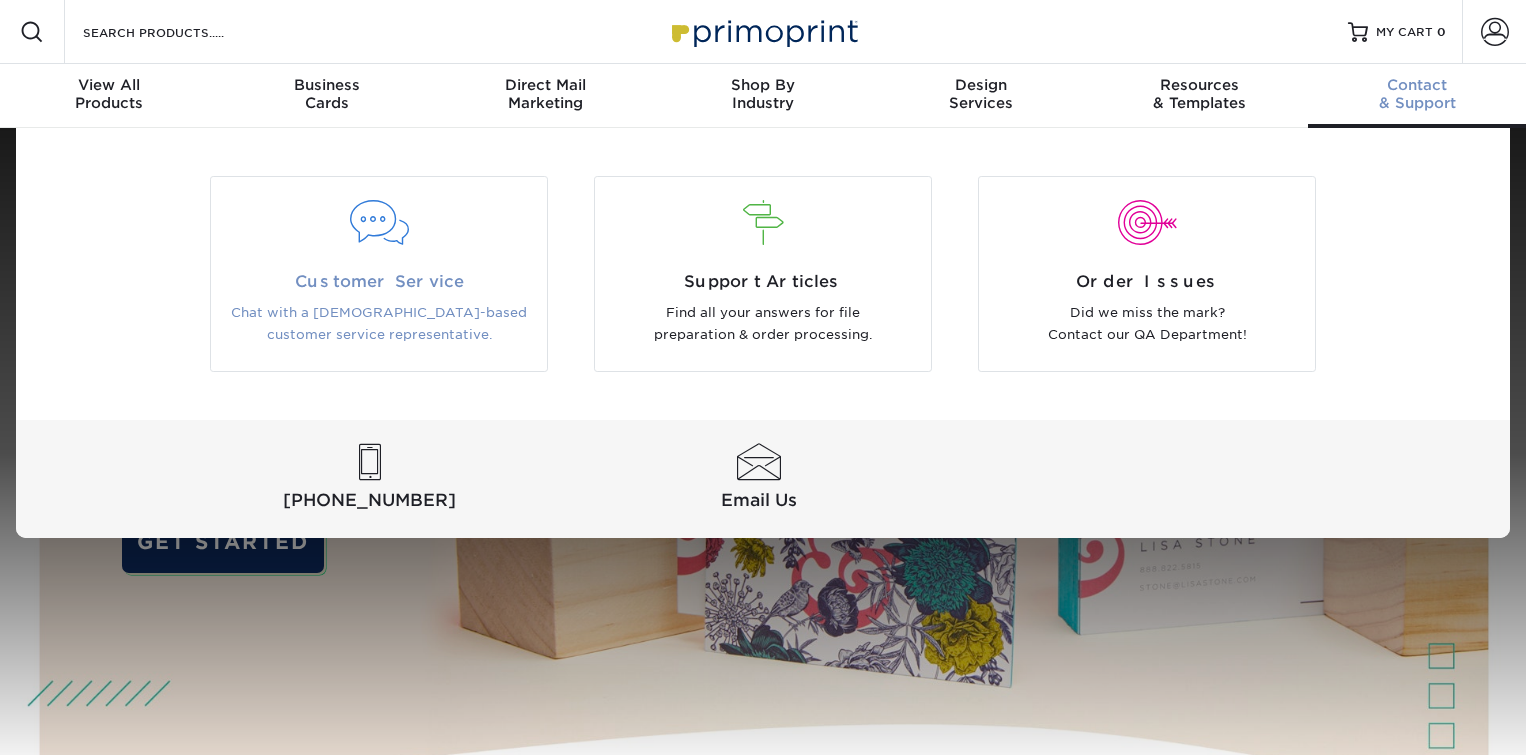 click on "Chat with a [DEMOGRAPHIC_DATA]-based customer service representative." at bounding box center (379, 324) 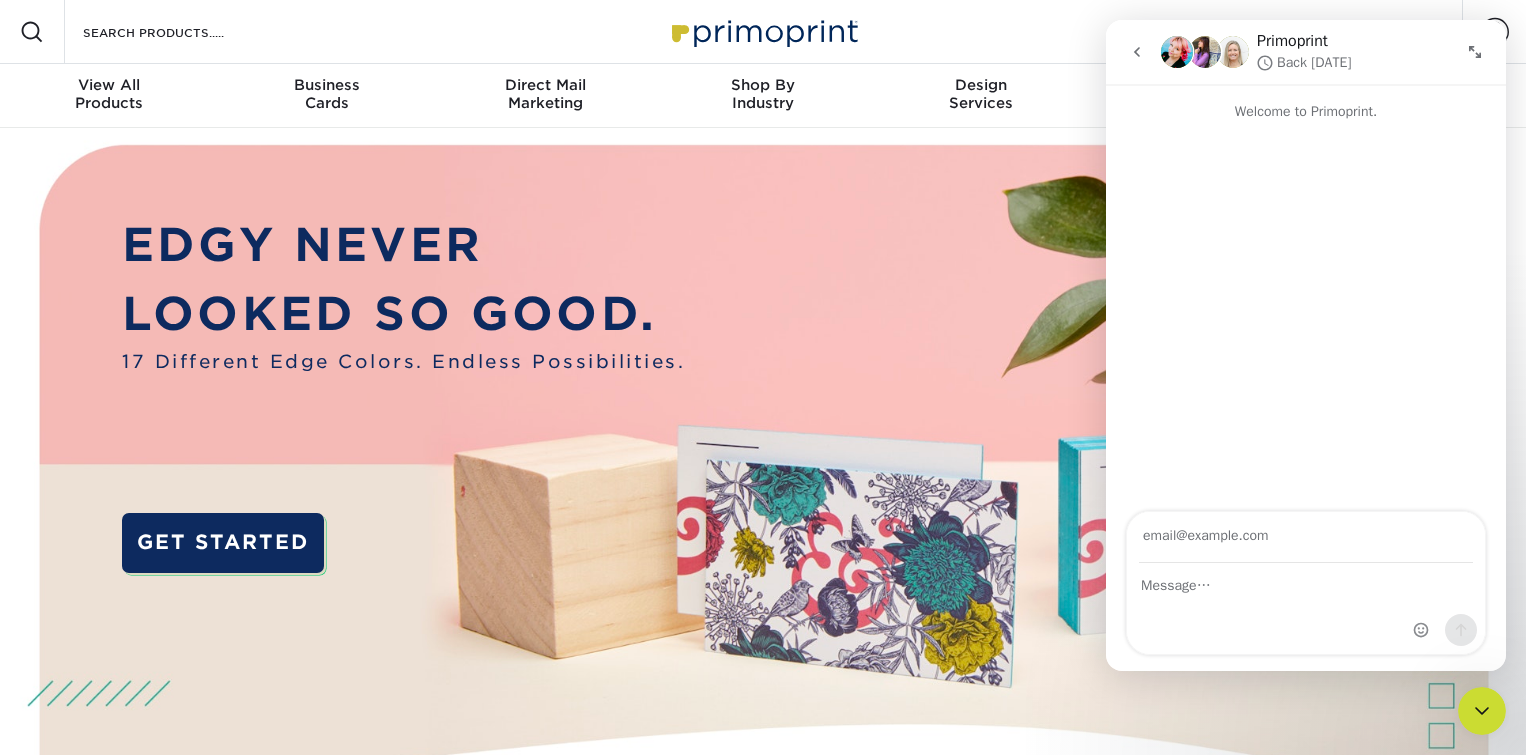 scroll, scrollTop: 0, scrollLeft: 0, axis: both 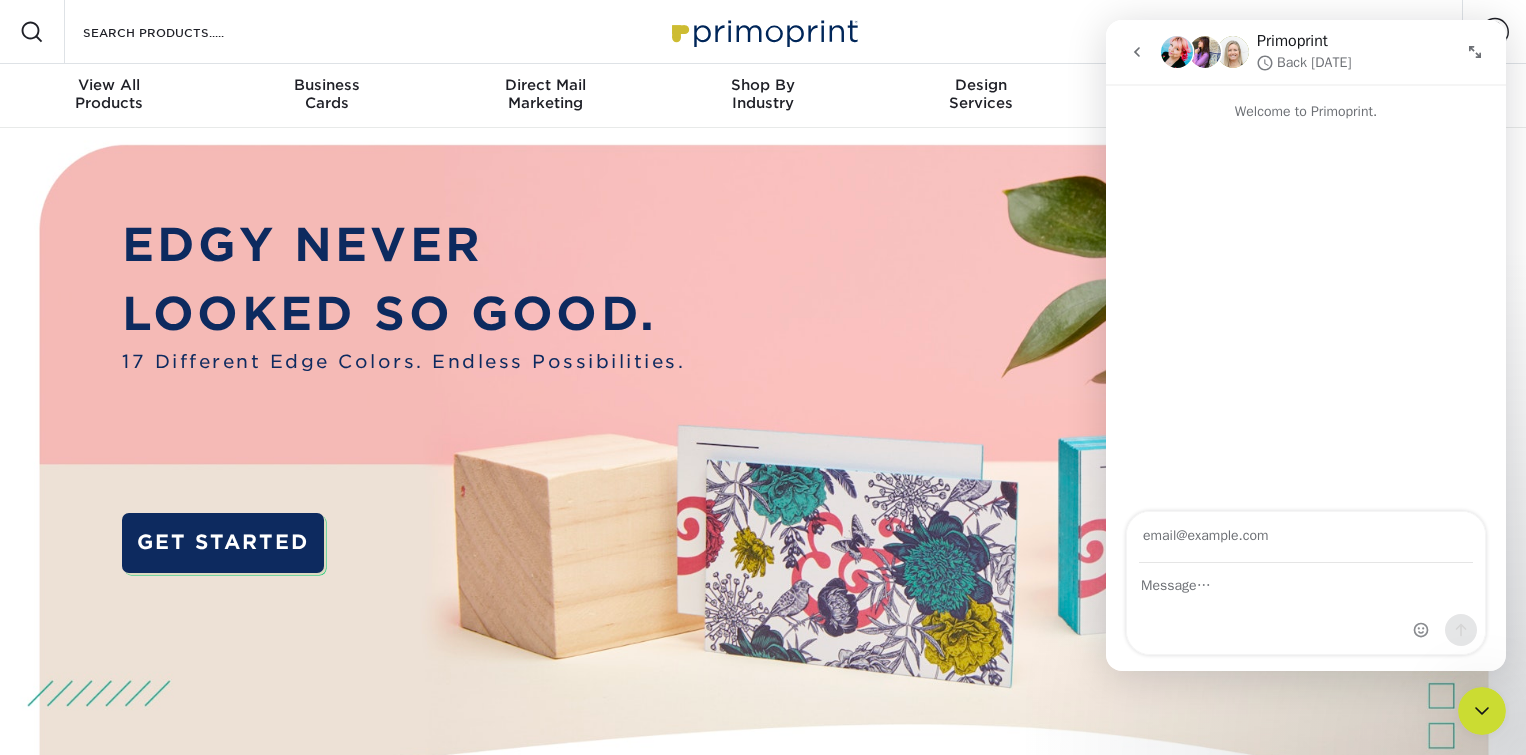 click at bounding box center [1306, 537] 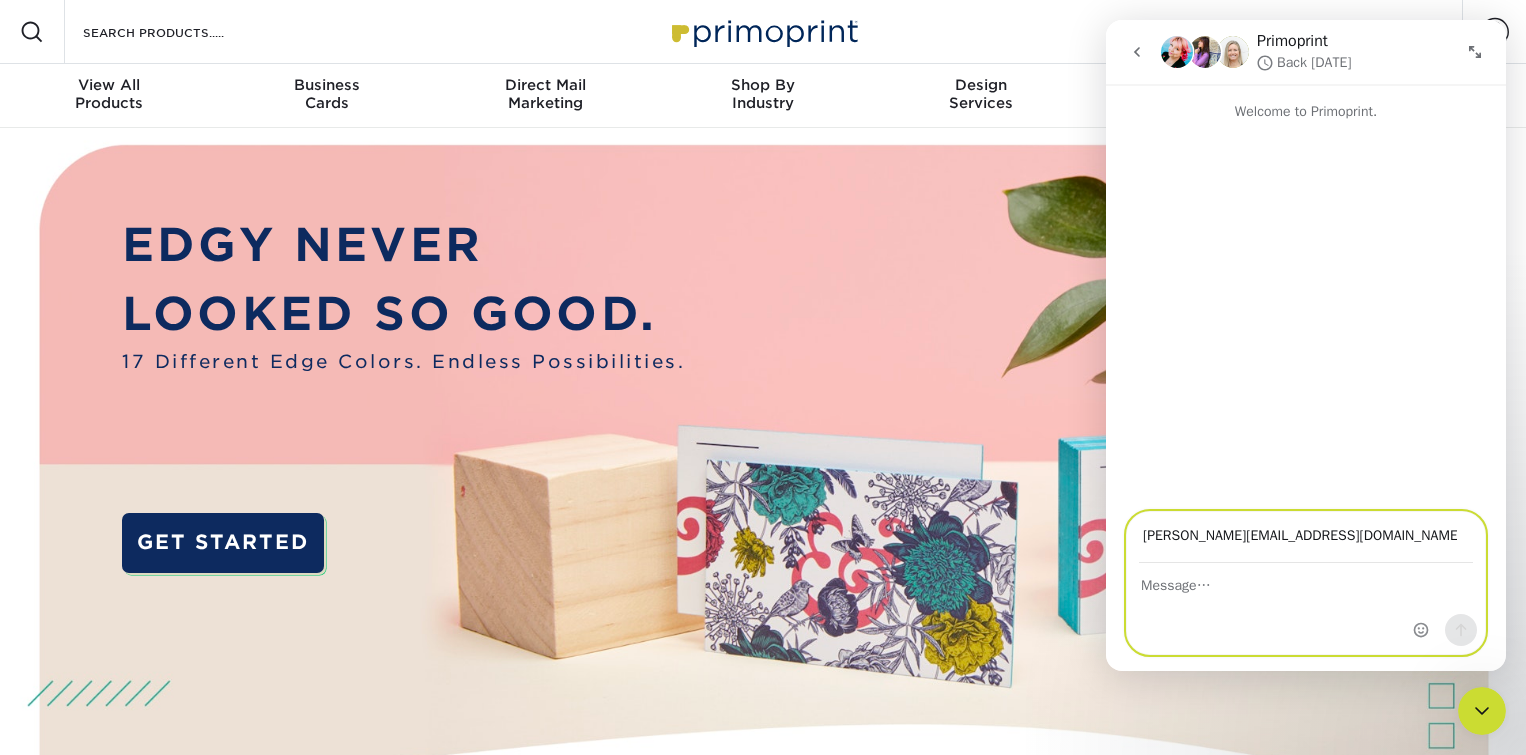 click at bounding box center [1306, 581] 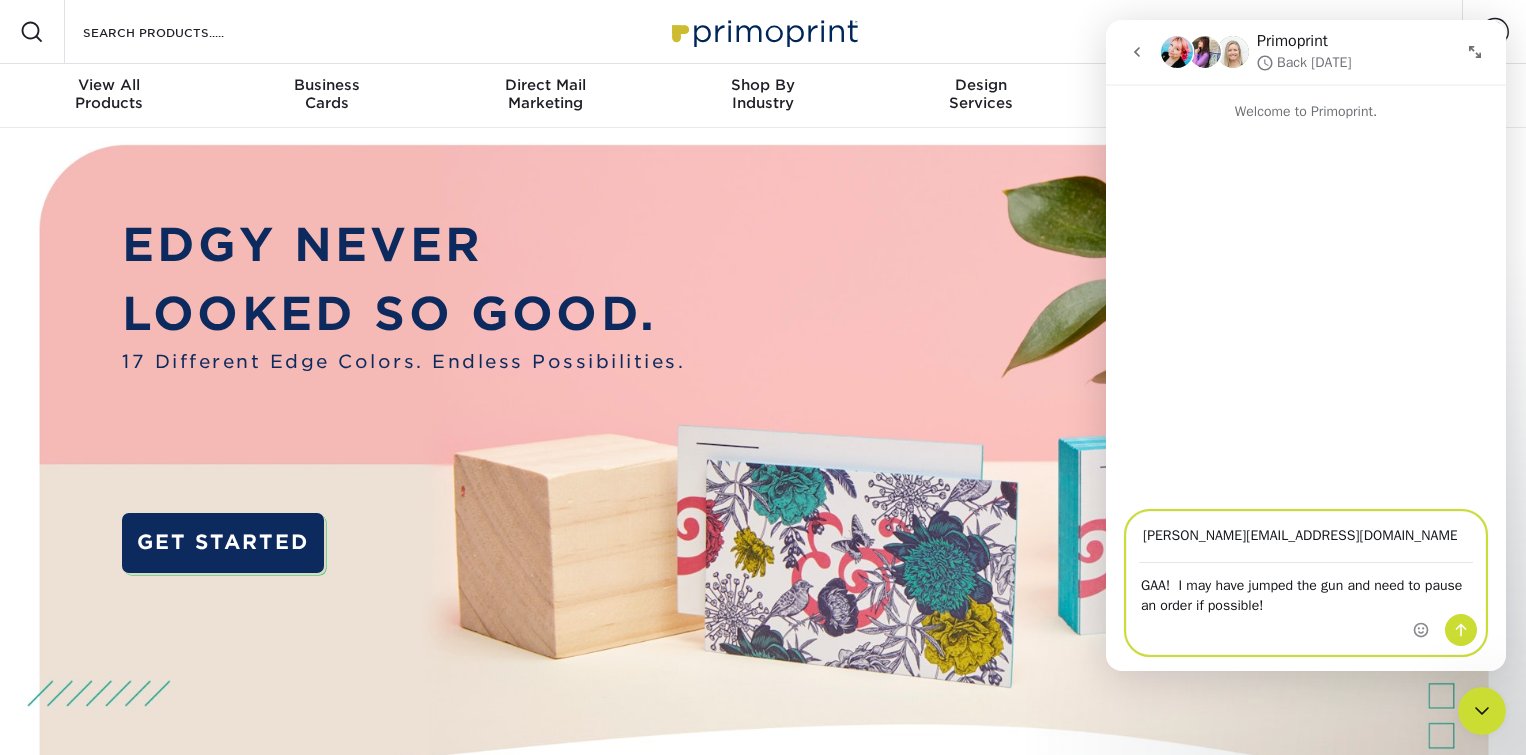 type on "GAA!  I may have jumped the gun and need to pause an order if possible!" 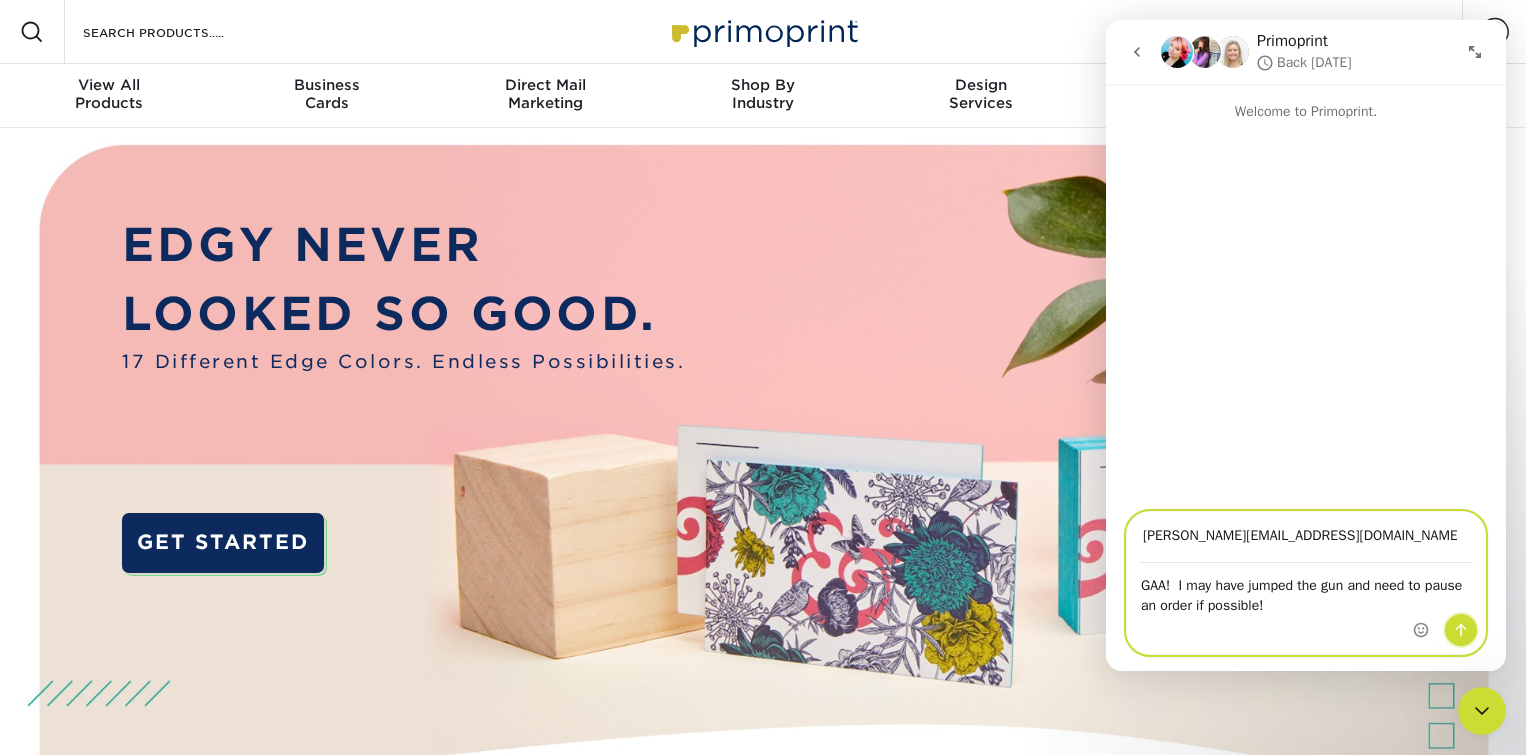 click 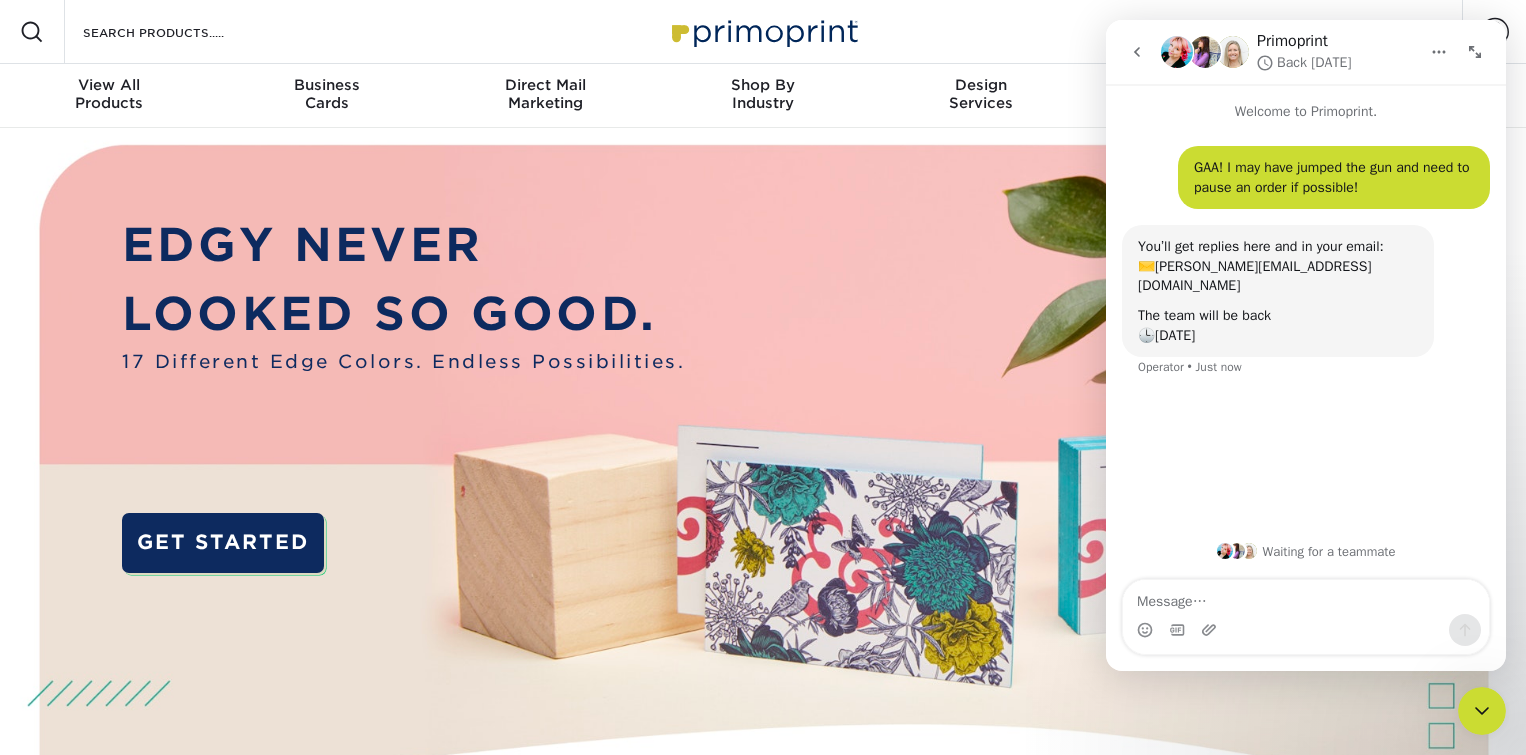 click at bounding box center [1306, 597] 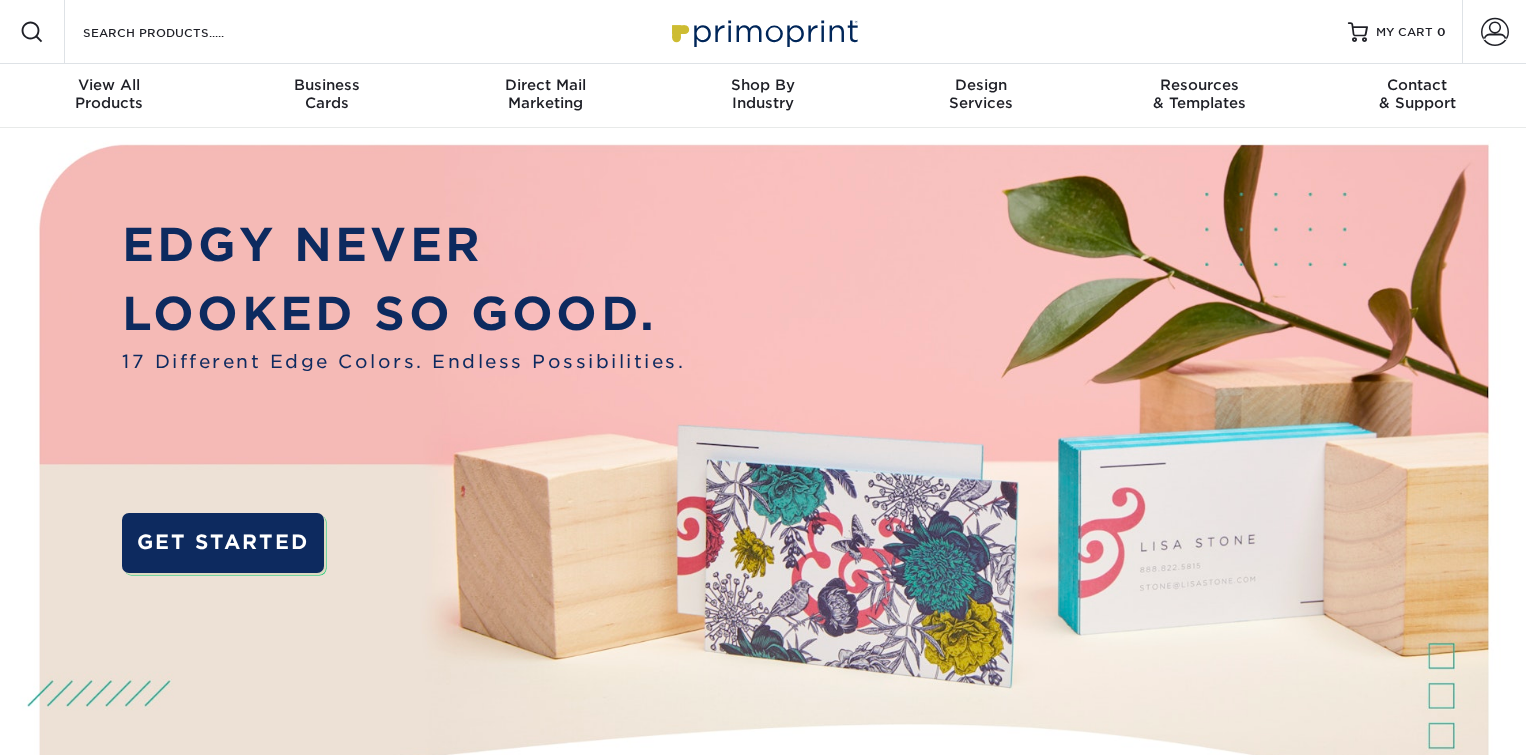 scroll, scrollTop: 0, scrollLeft: 0, axis: both 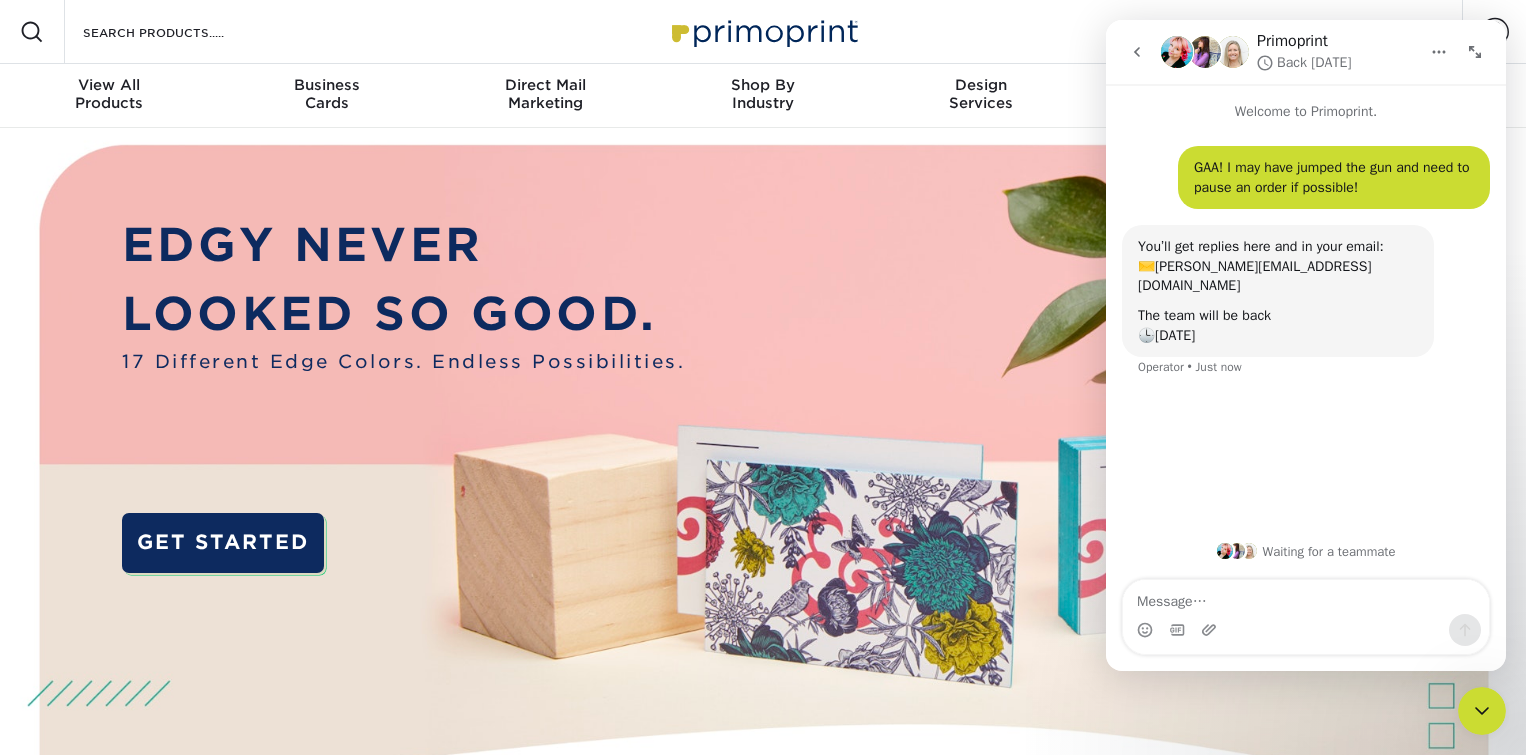 click at bounding box center [763, 505] 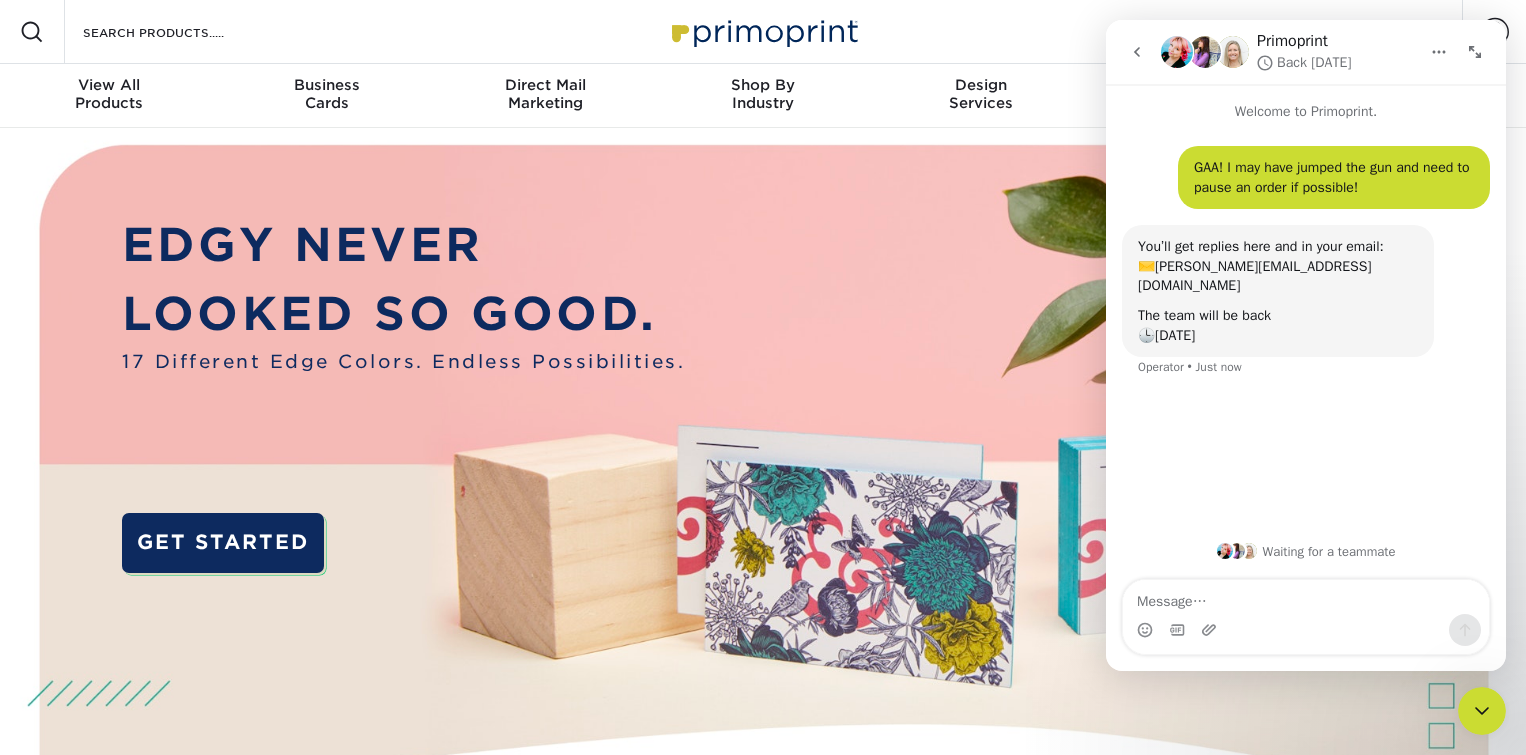 click 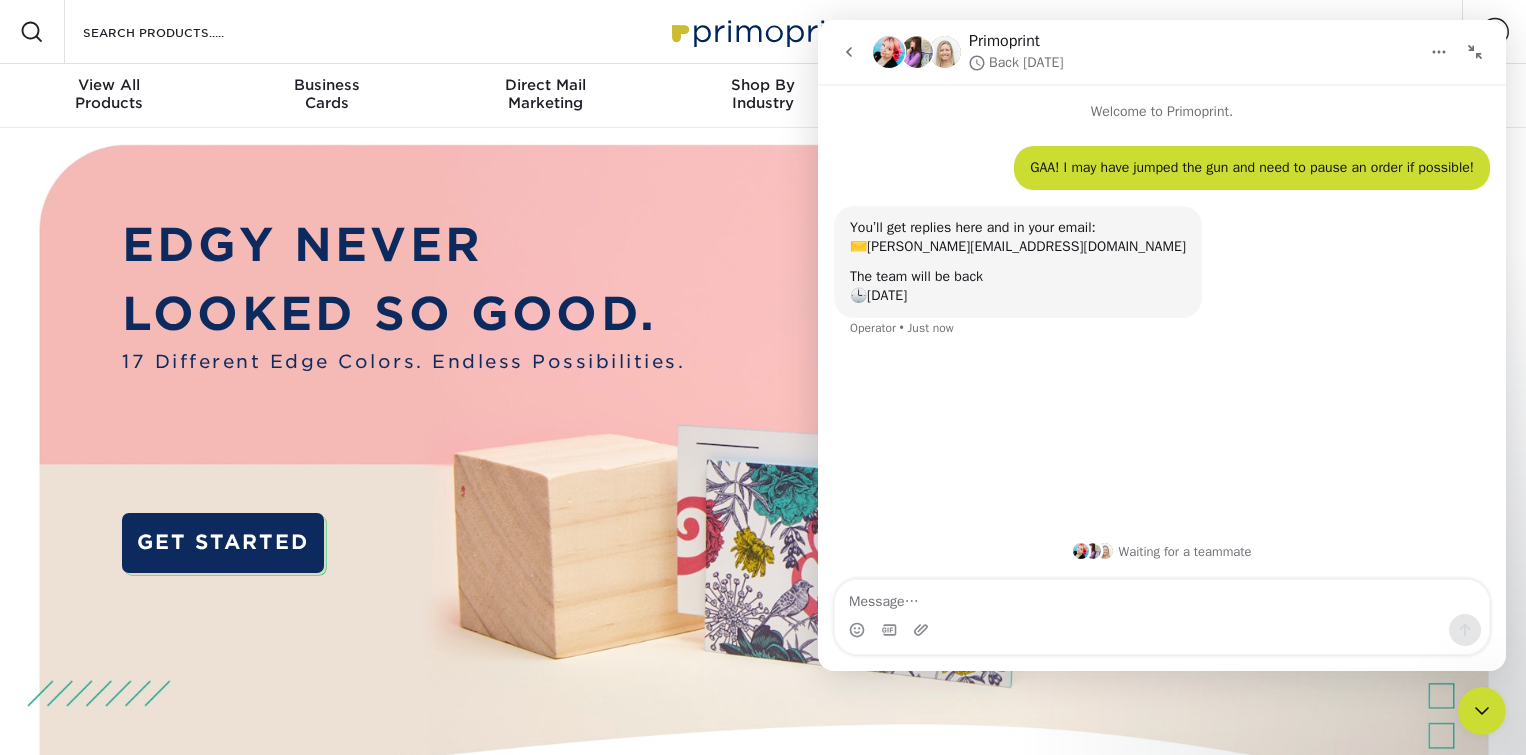click 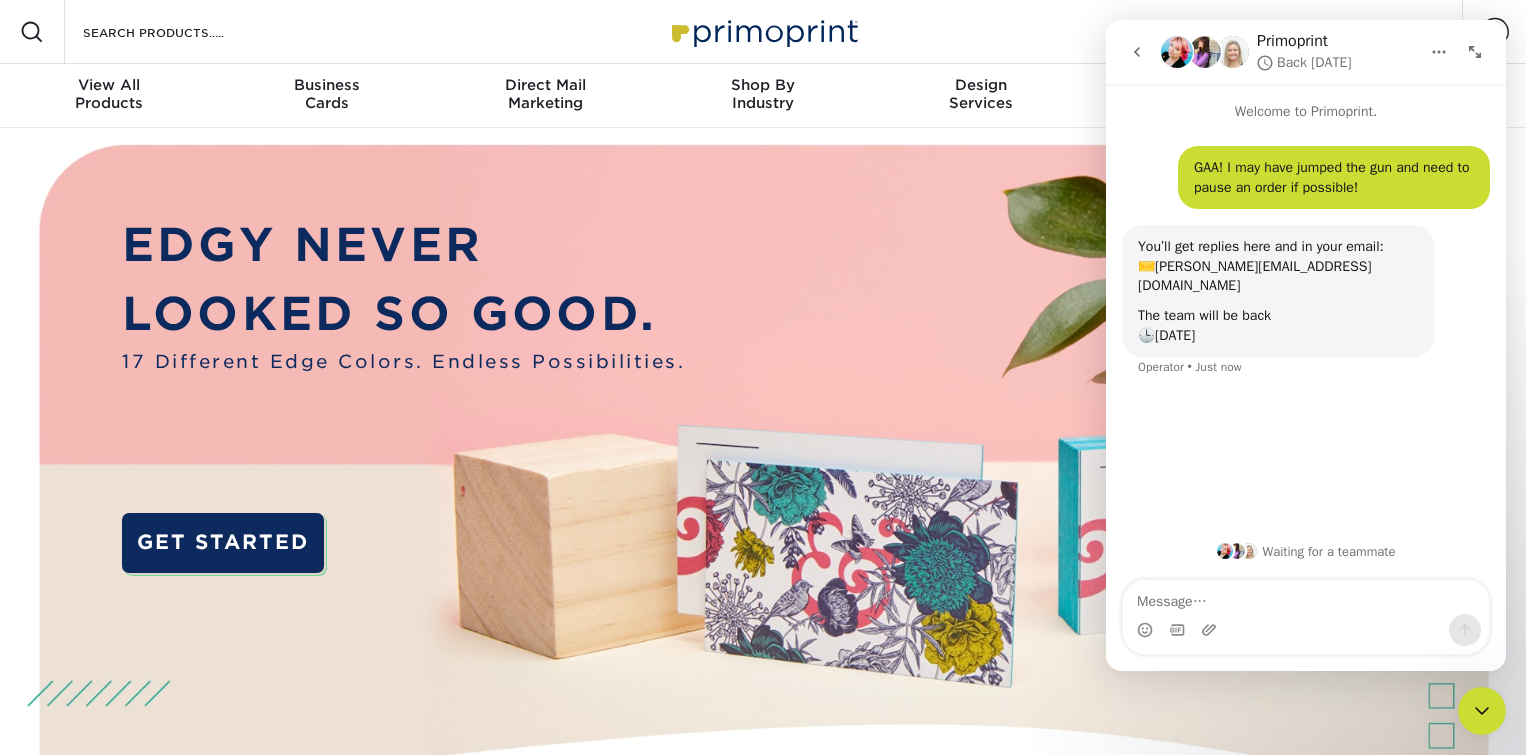 click 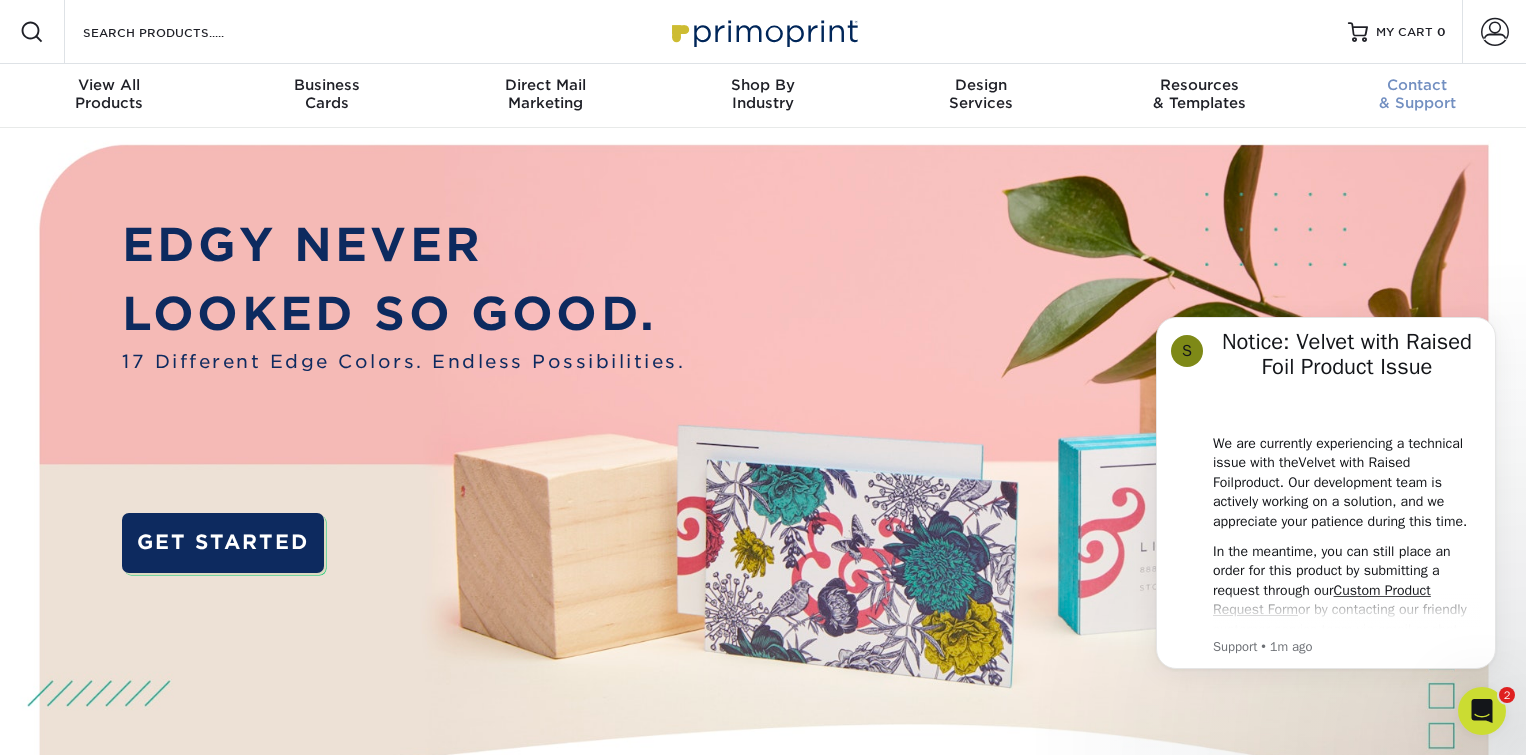 scroll, scrollTop: 0, scrollLeft: 0, axis: both 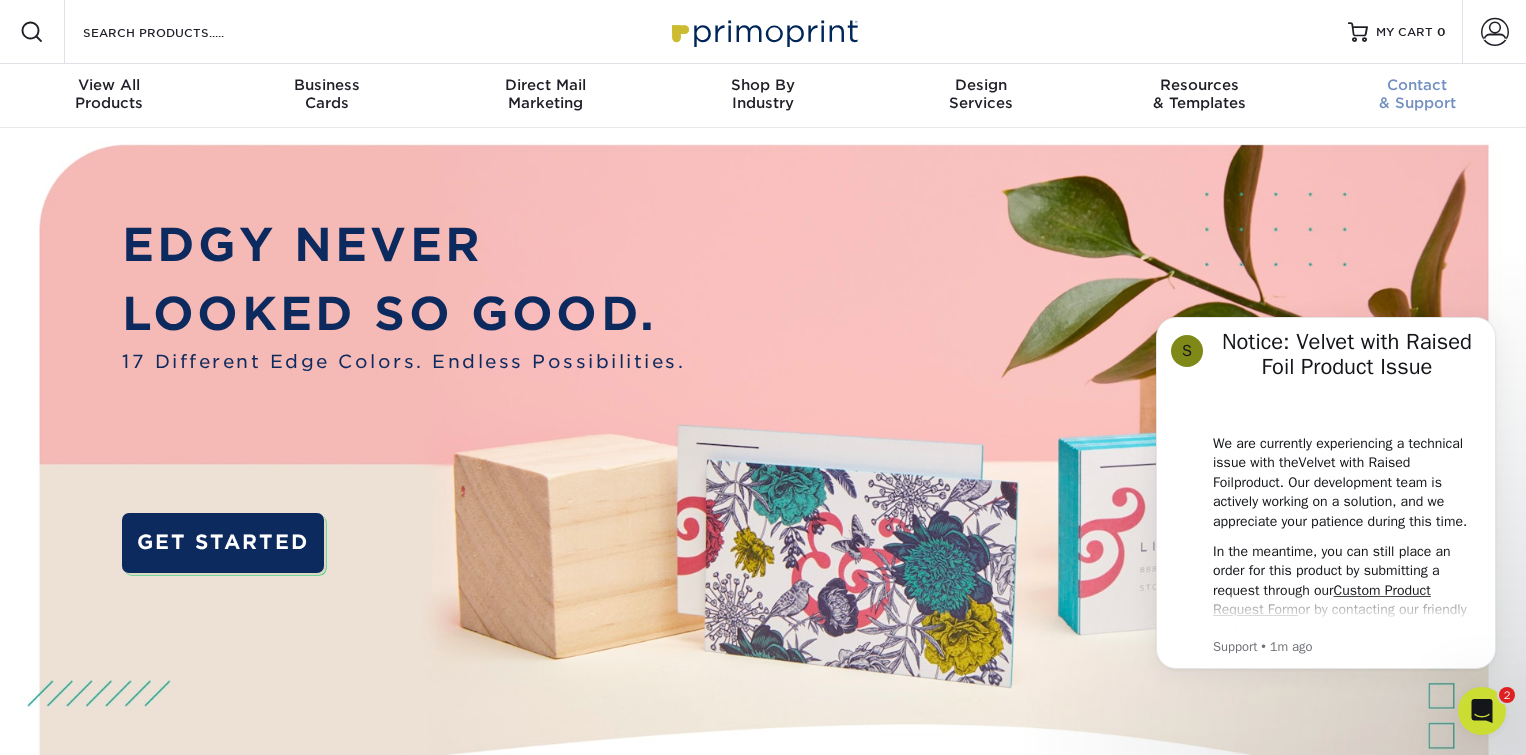 click on "Contact" at bounding box center [1417, 85] 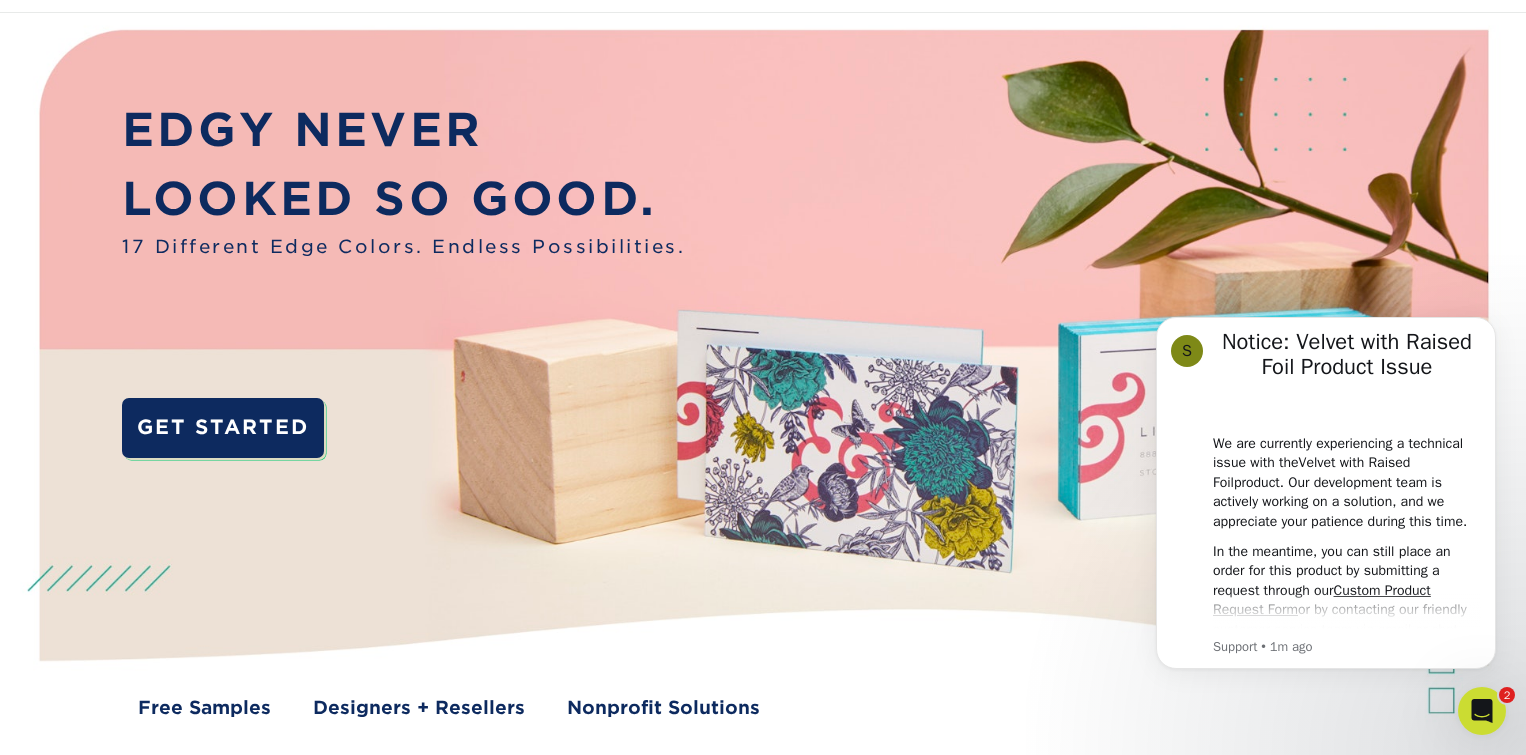 scroll, scrollTop: 0, scrollLeft: 0, axis: both 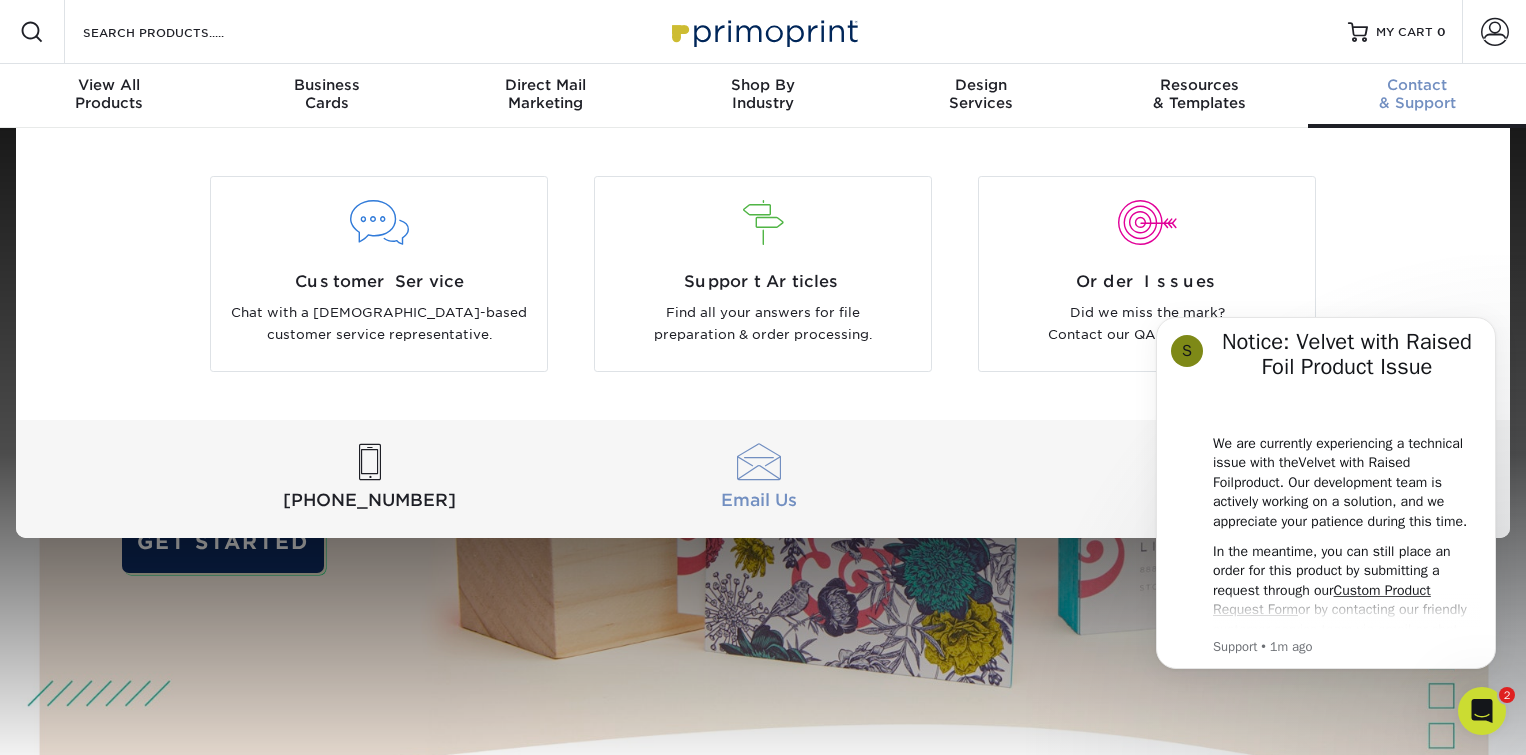 click at bounding box center (758, 462) 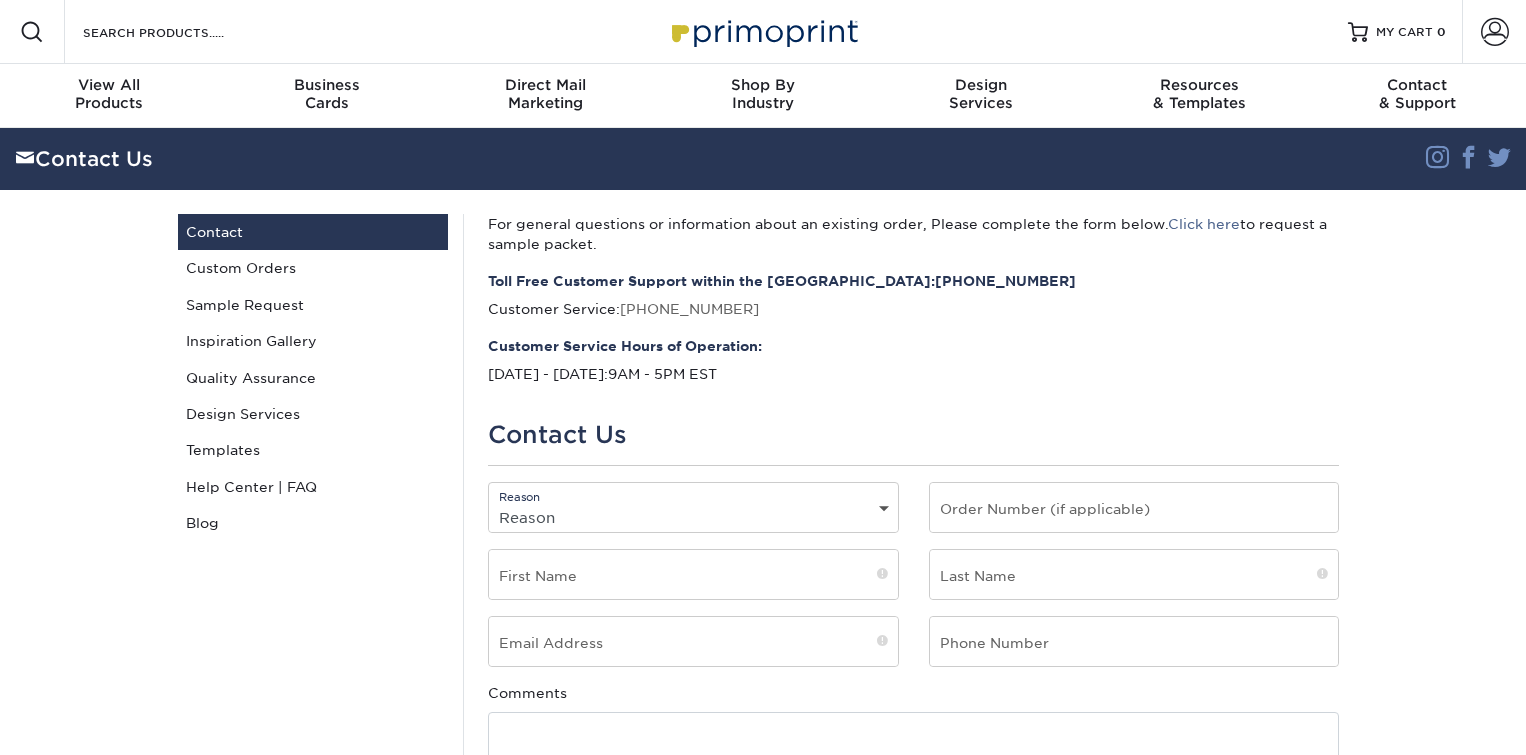 scroll, scrollTop: 0, scrollLeft: 0, axis: both 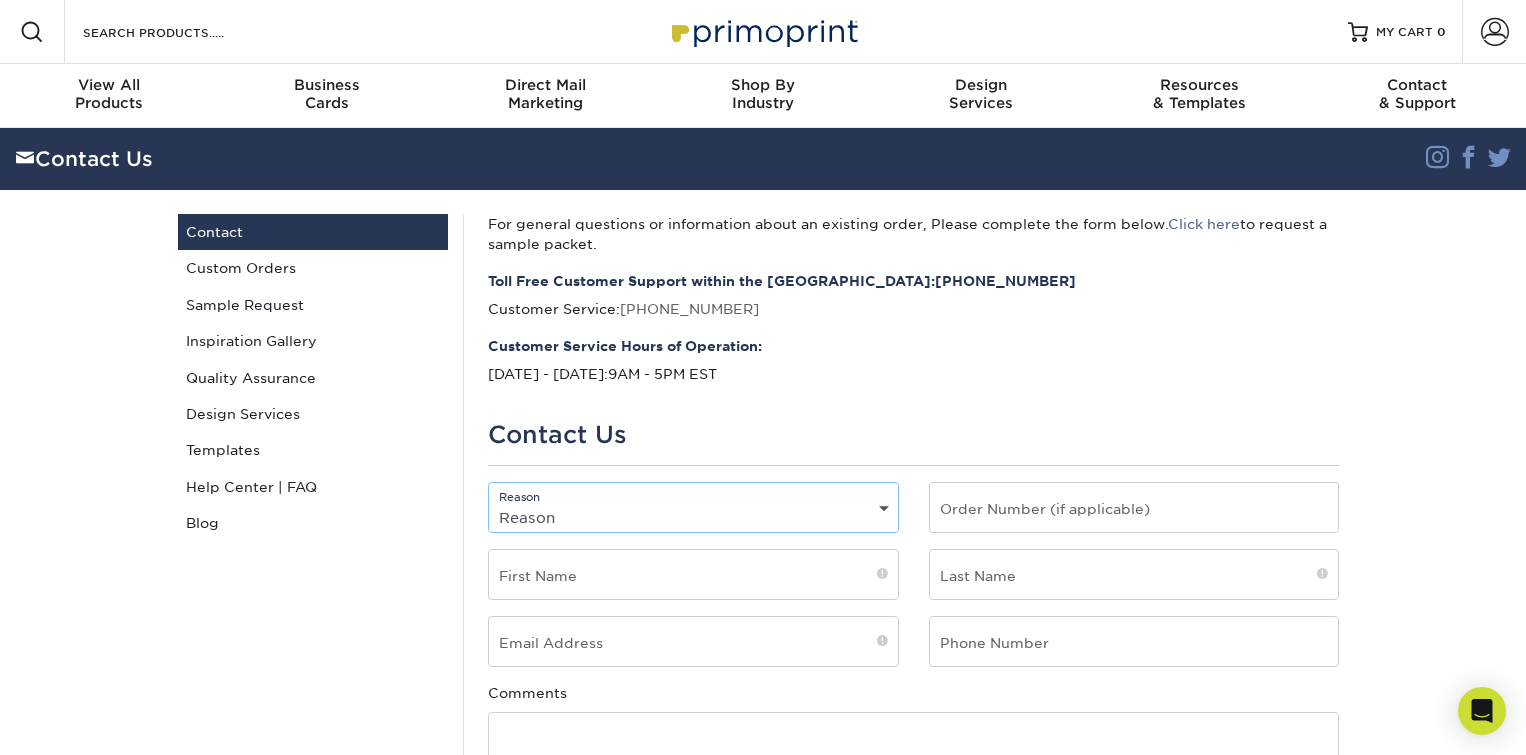 click on "Reason
General
File Preparation
Order Status
Online Design
Issue with your printed order
Shipping
Direct Mail Service
Custom Order
Reseller Accounts
Corporate Accounts" at bounding box center [693, 517] 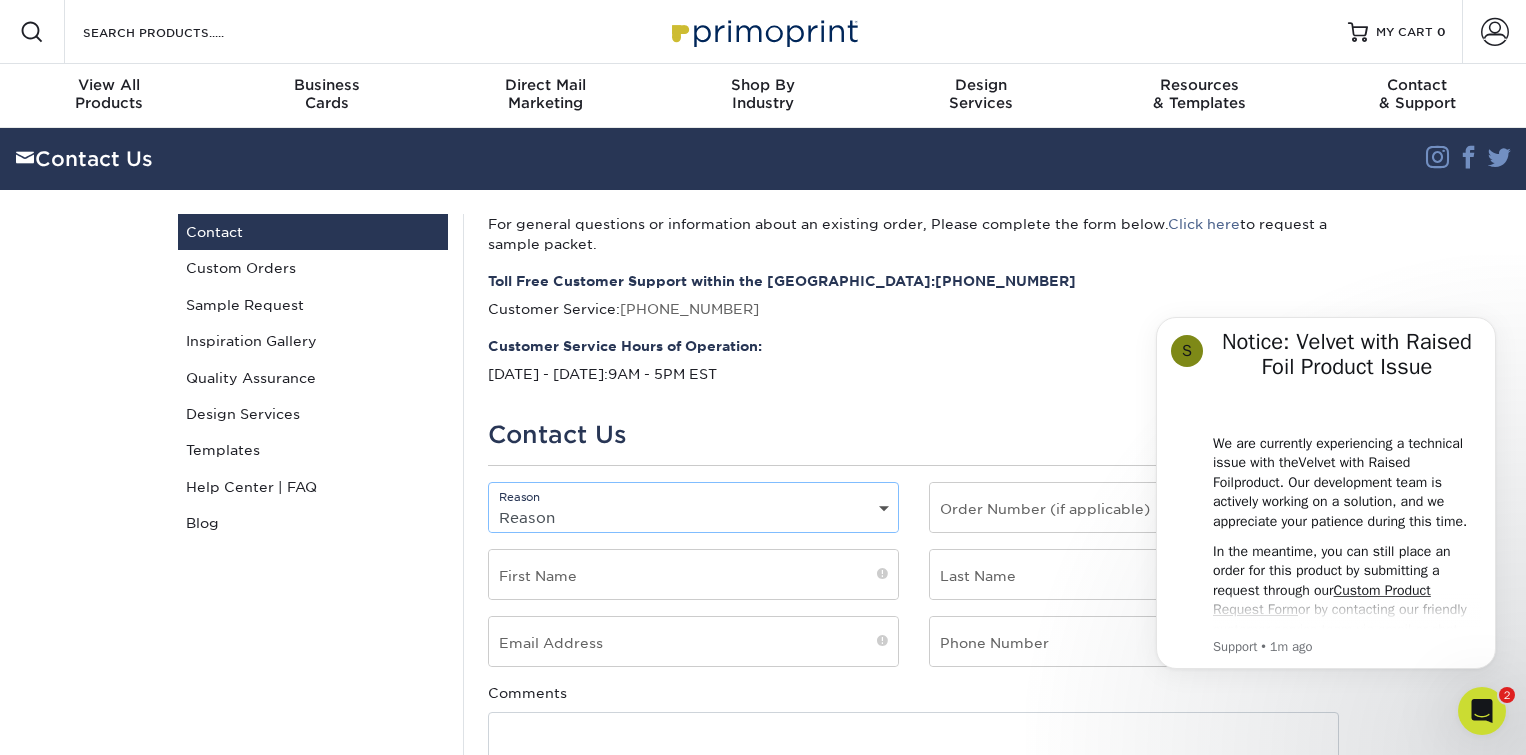 scroll, scrollTop: 0, scrollLeft: 0, axis: both 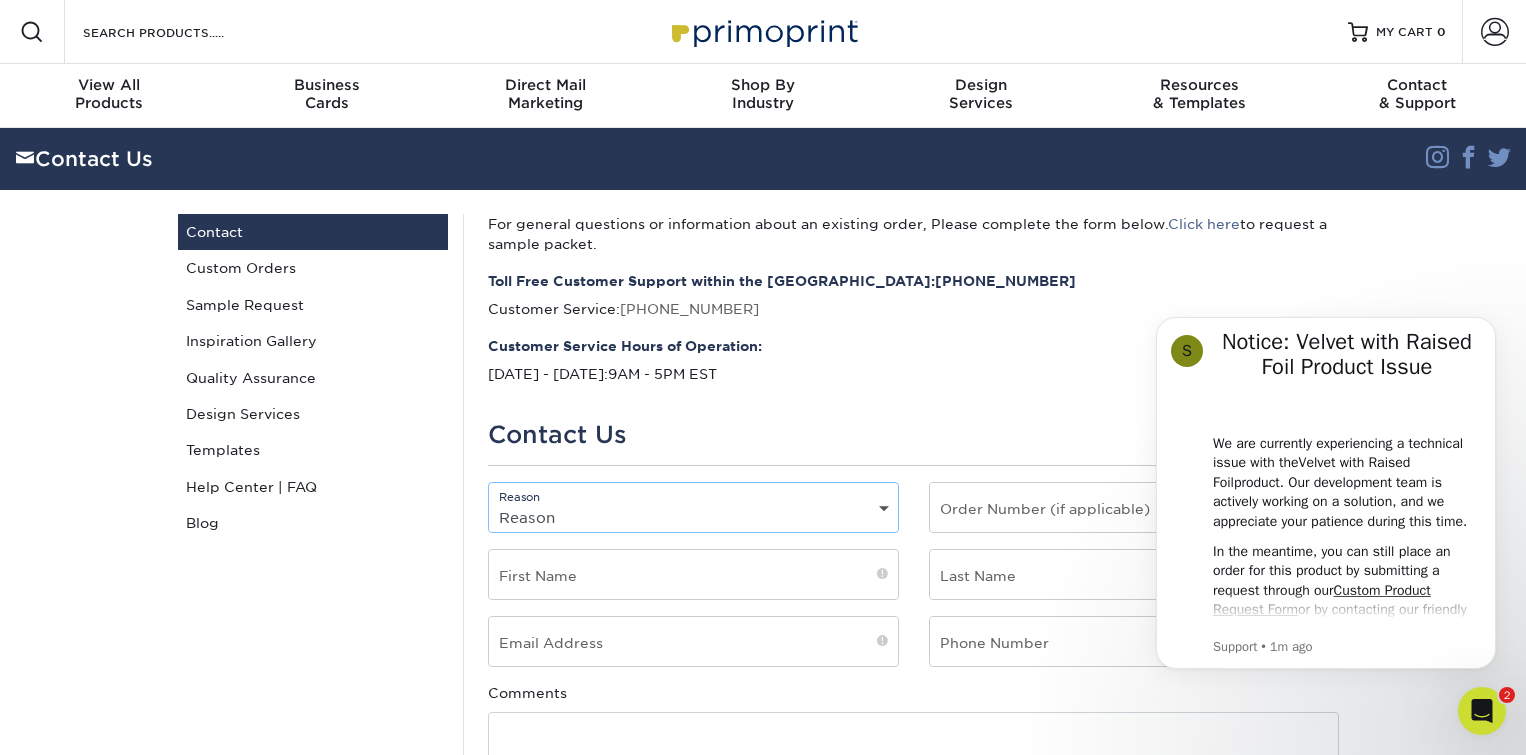 select on "Order Status" 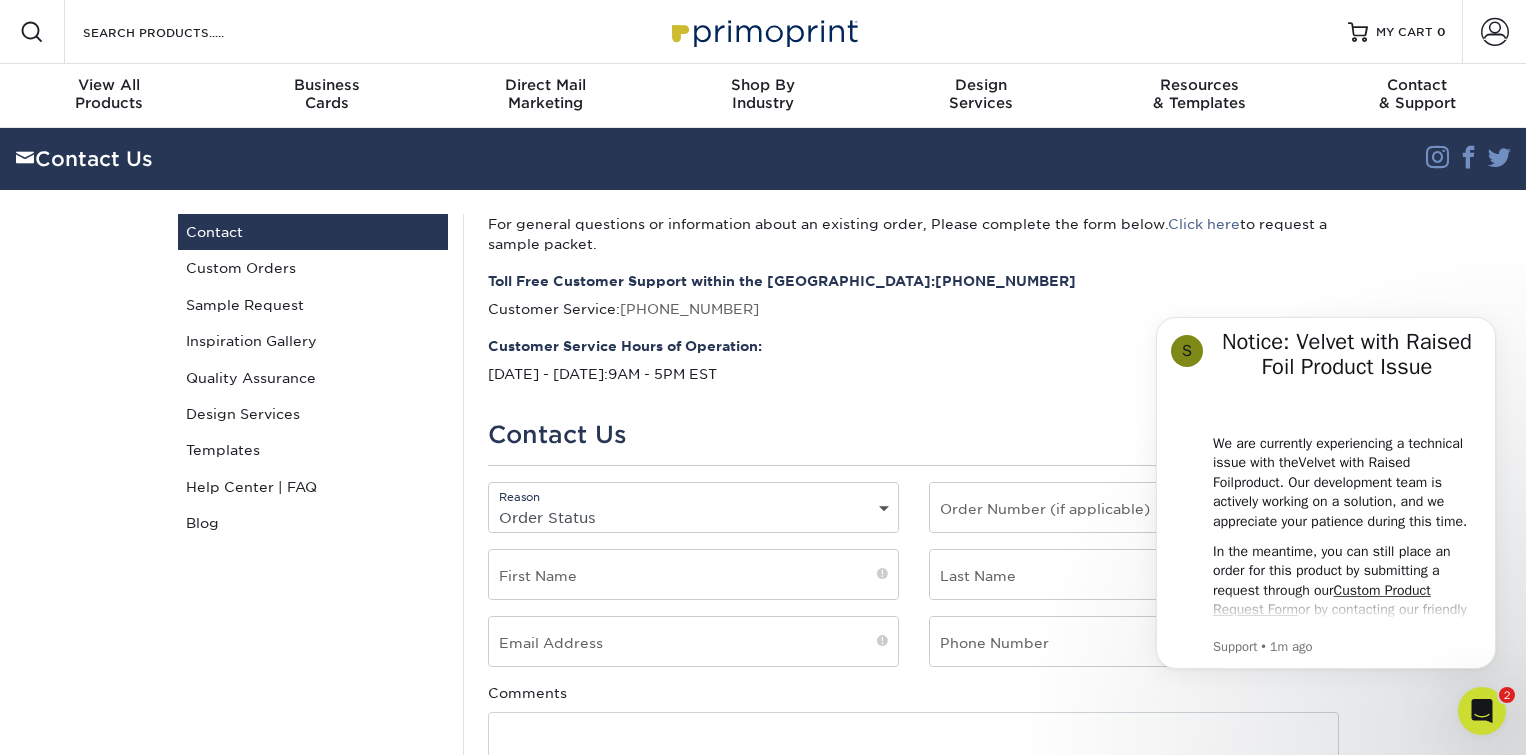 drag, startPoint x: 1492, startPoint y: 323, endPoint x: 1506, endPoint y: 300, distance: 26.925823 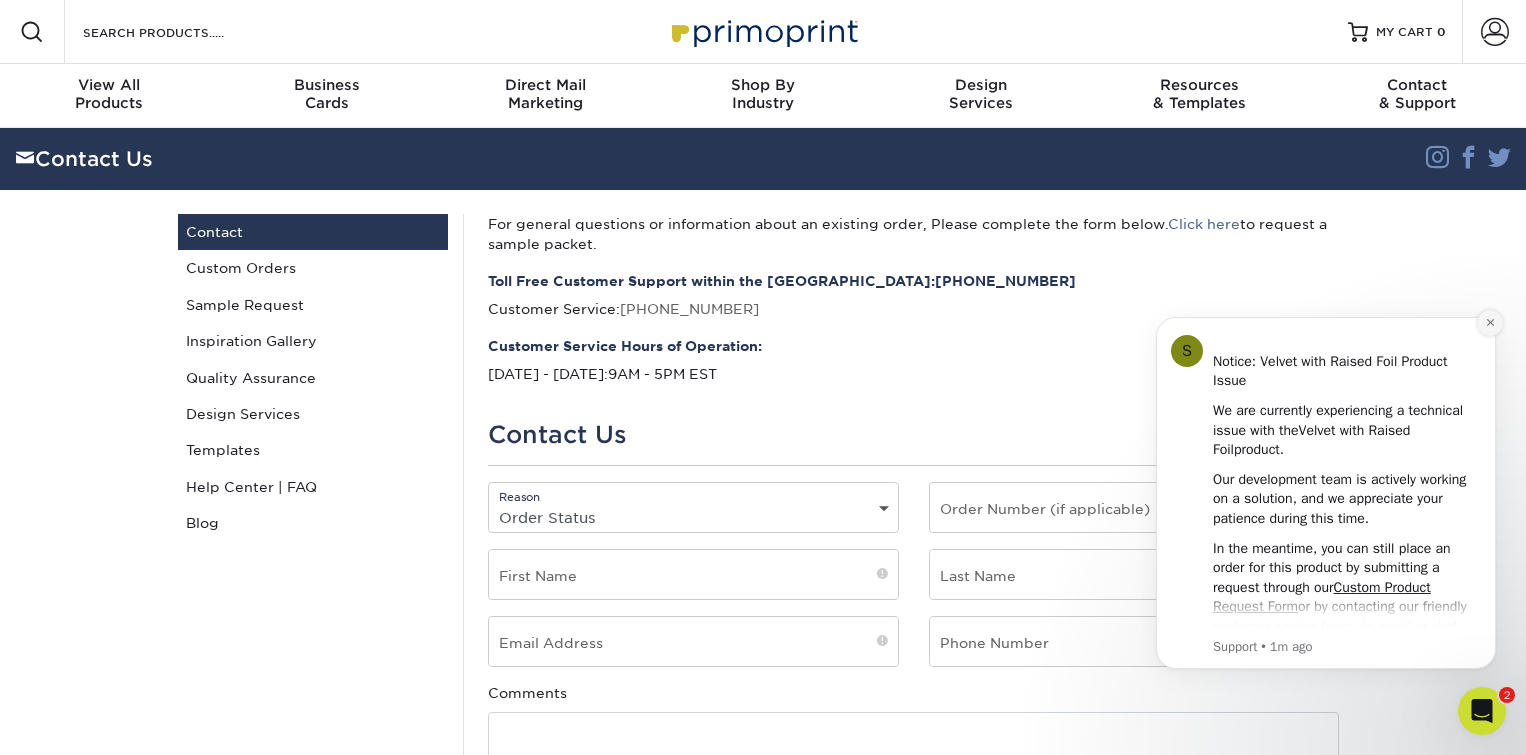 click 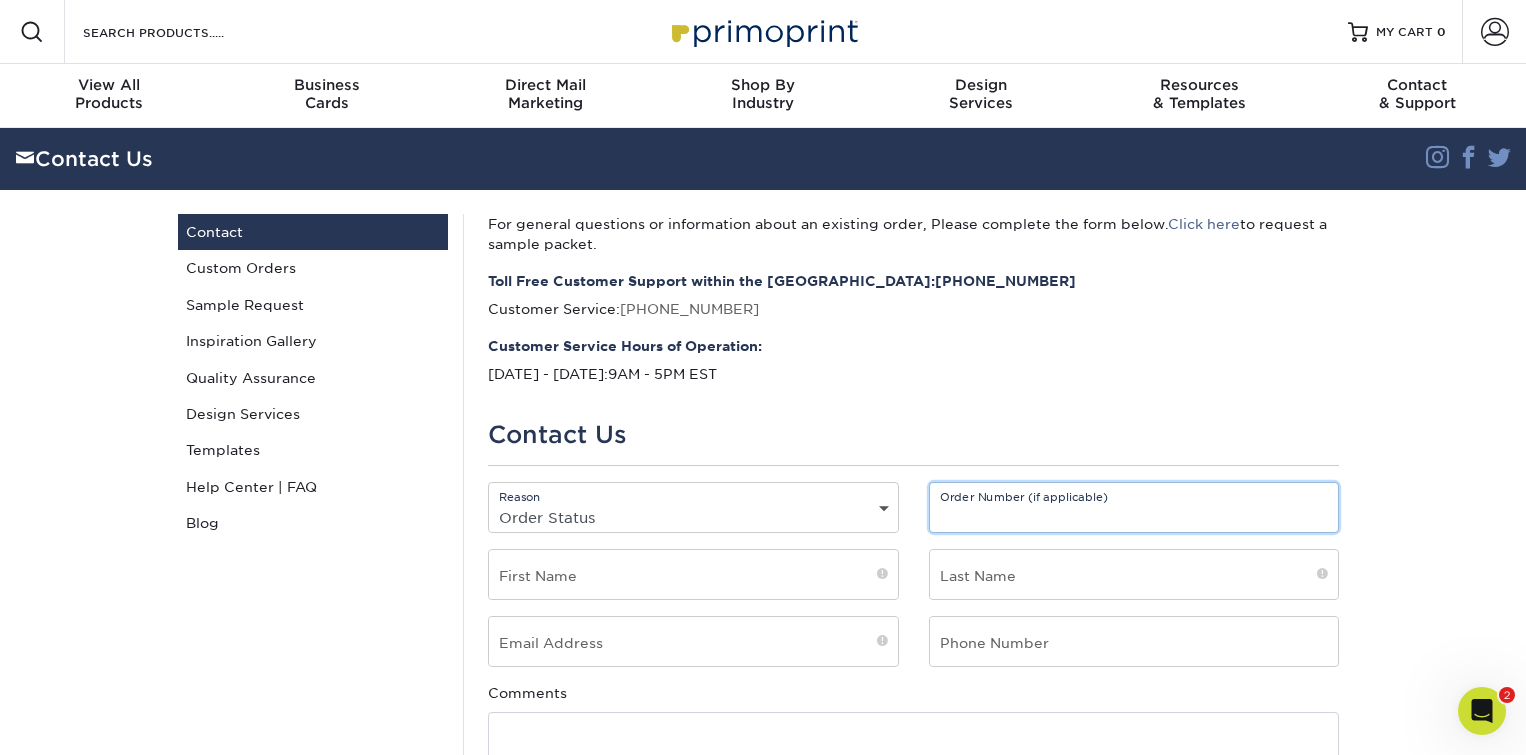 click at bounding box center [1134, 507] 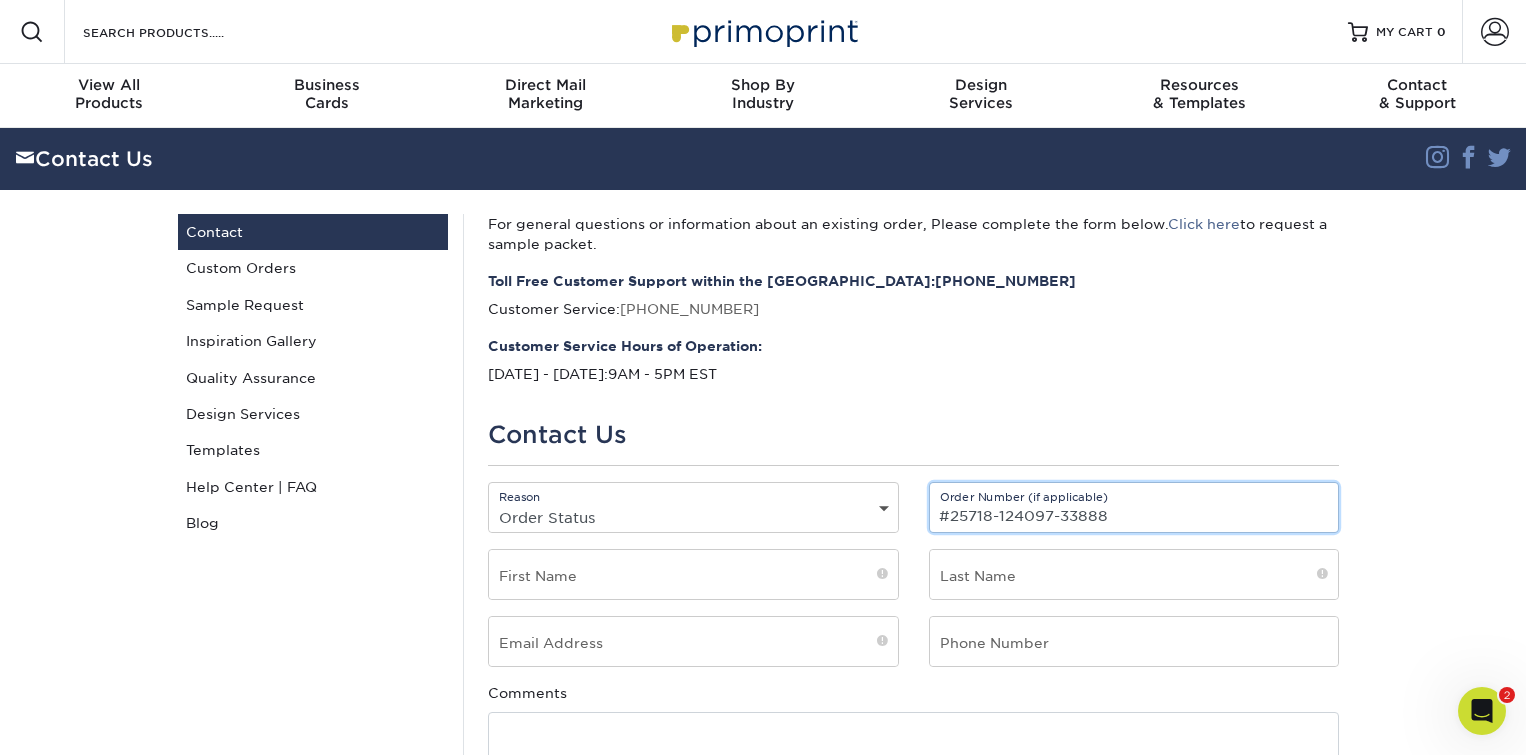type on "#25718-124097-33888" 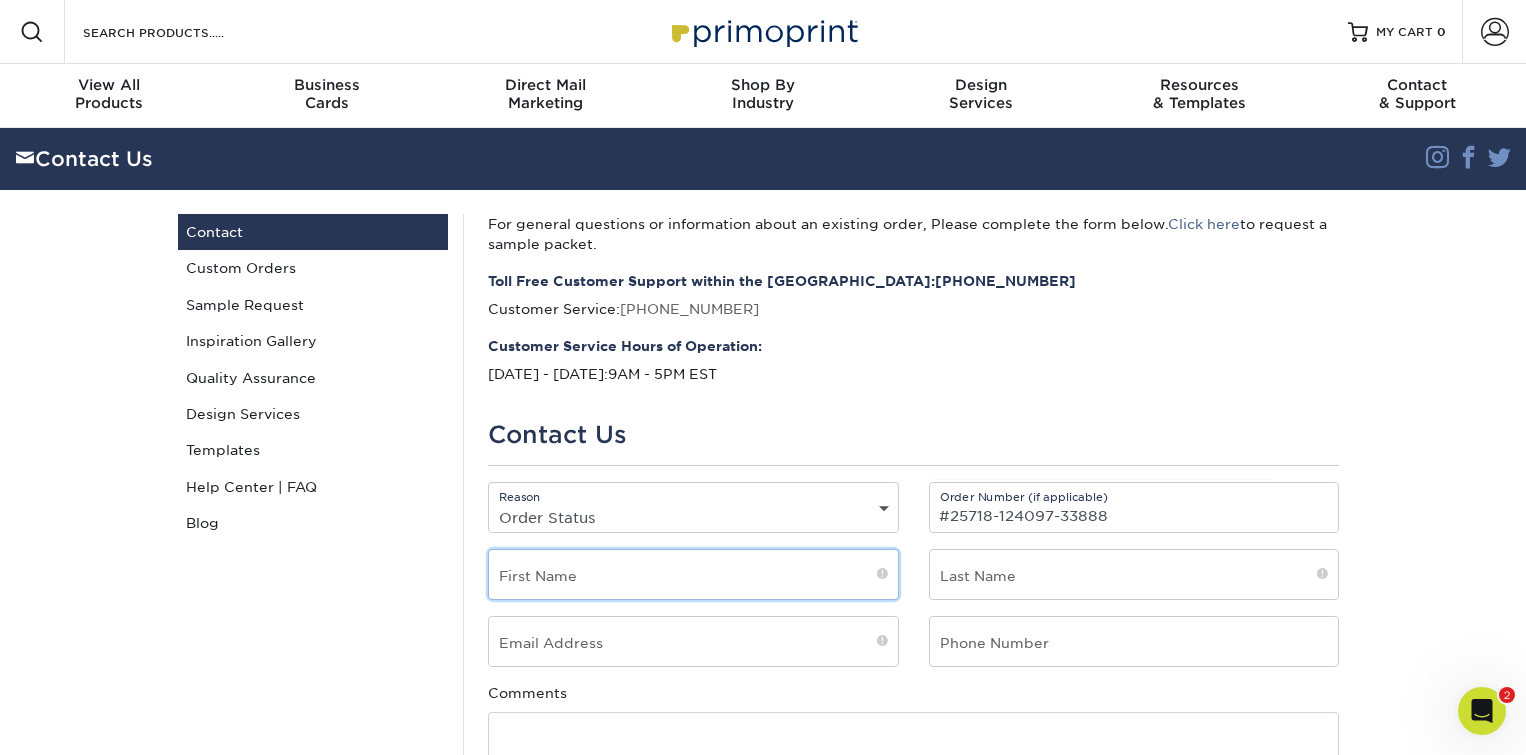 click at bounding box center (693, 574) 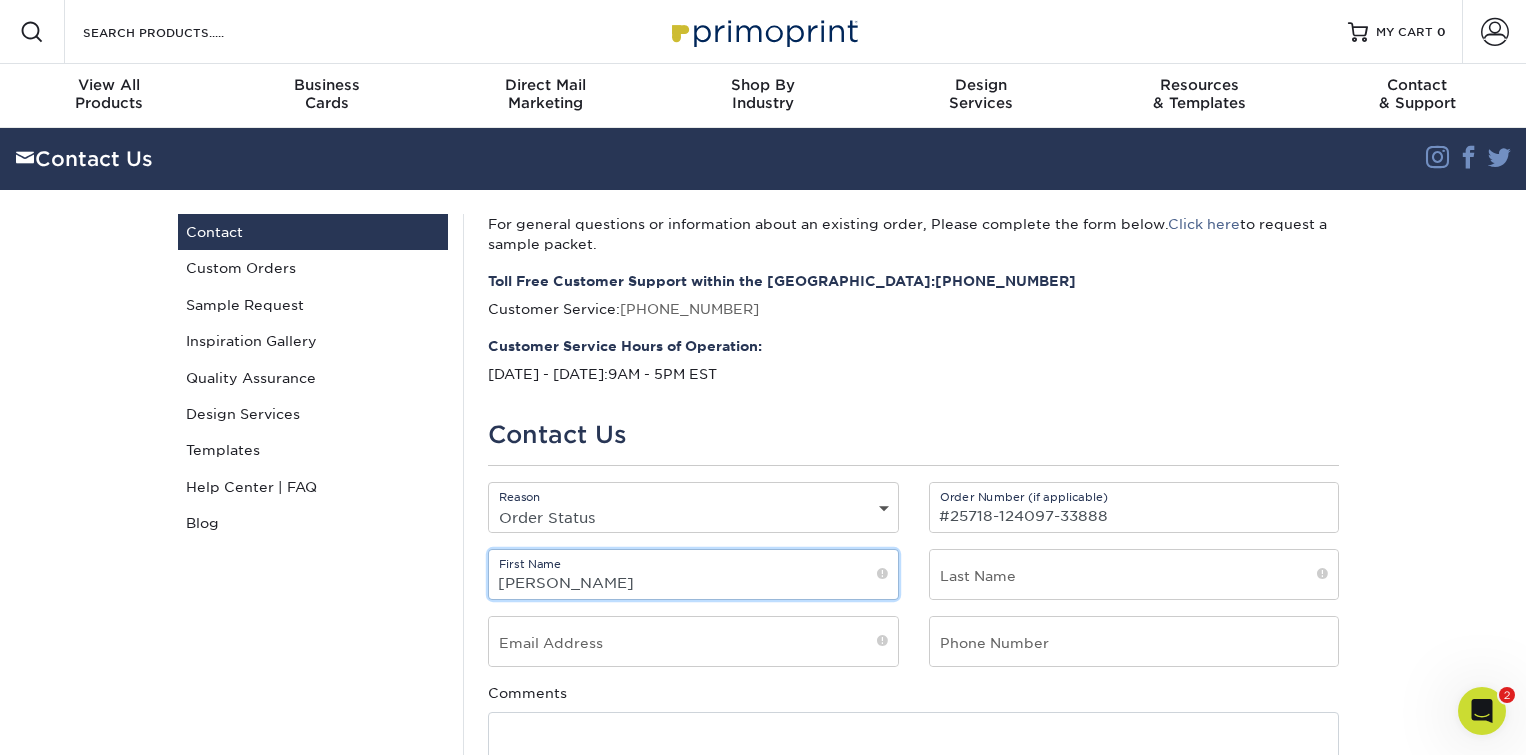 type on "Amy" 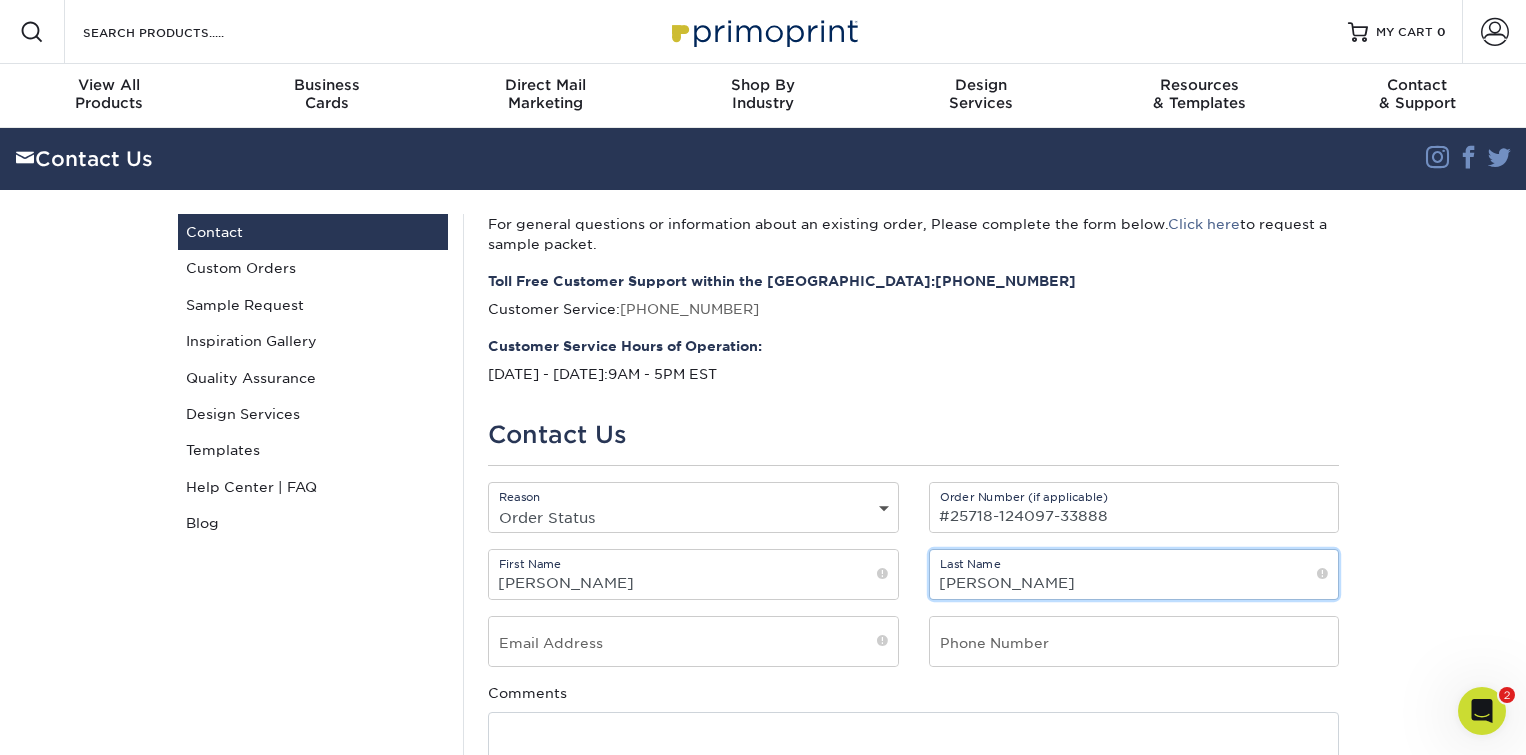 type on "Kimball-Niepmann" 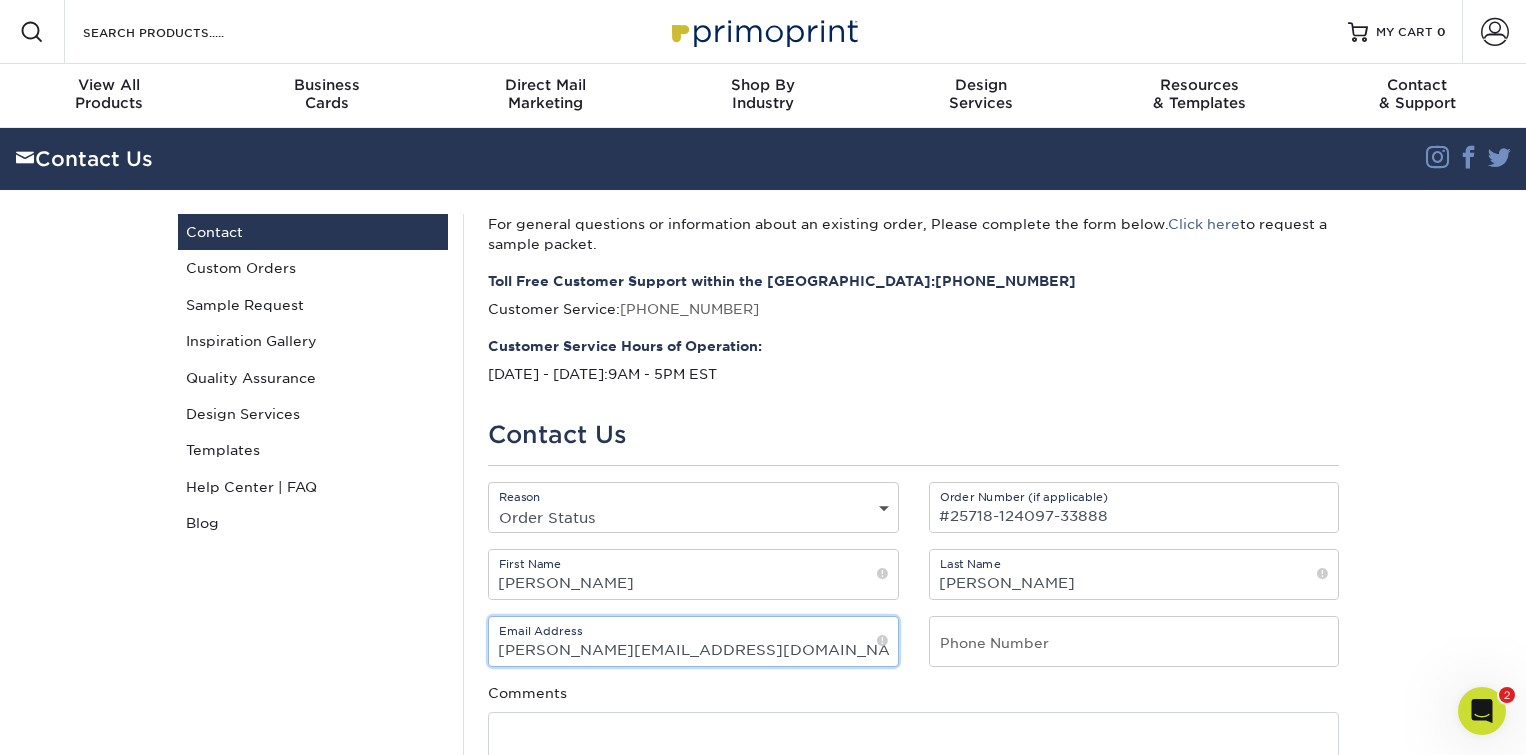 type on "amy@vdgatl.com" 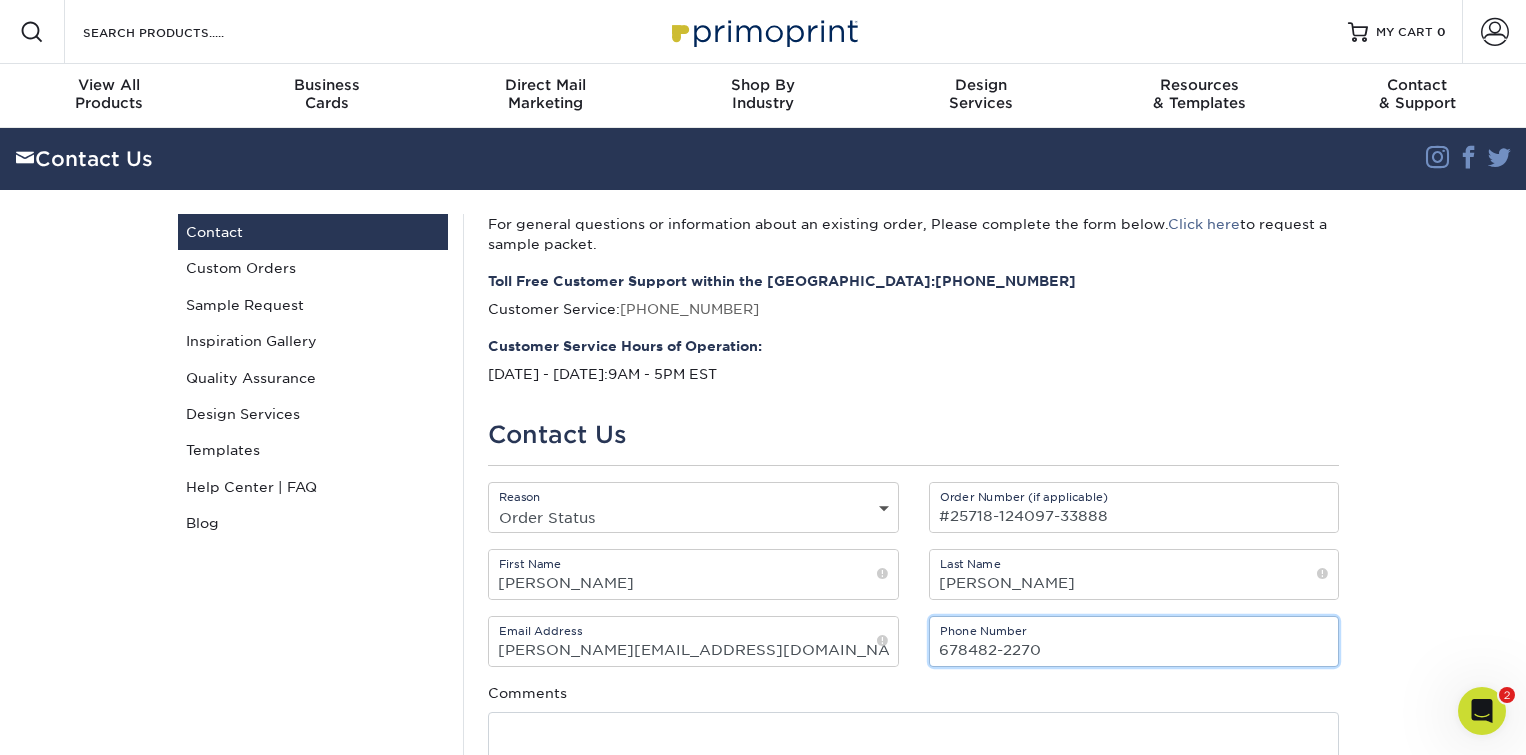 click on "678482-2270" at bounding box center [1134, 641] 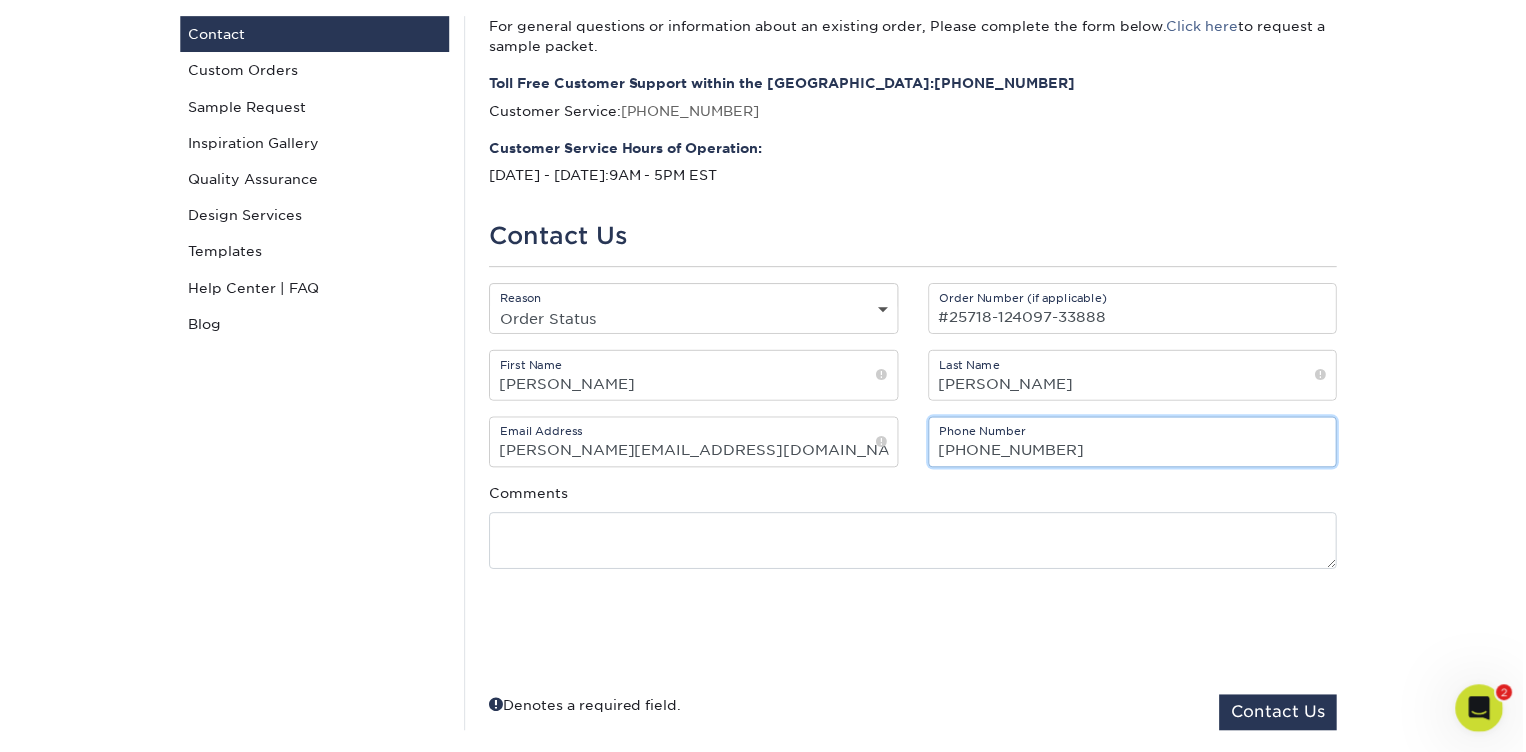 scroll, scrollTop: 200, scrollLeft: 0, axis: vertical 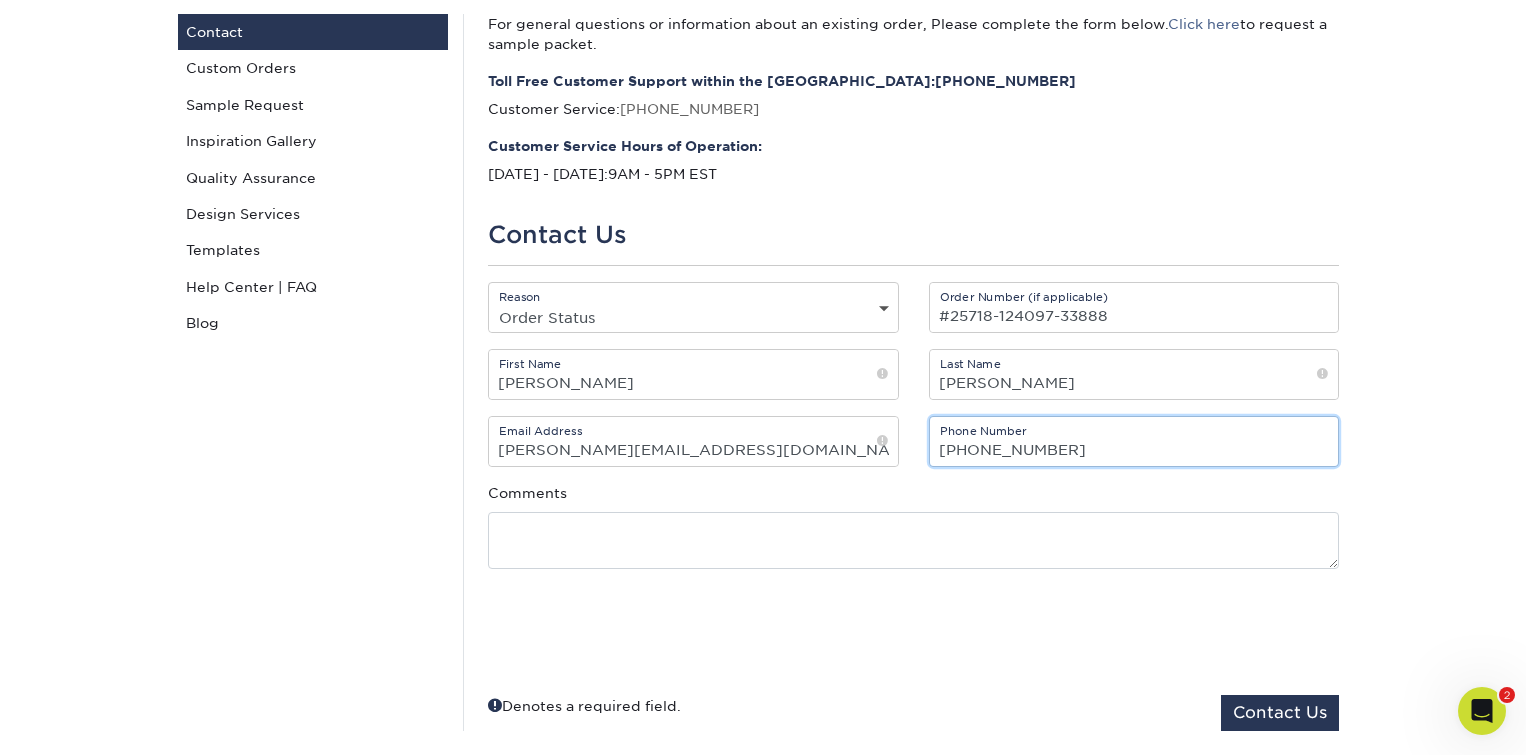type on "678-482-2270" 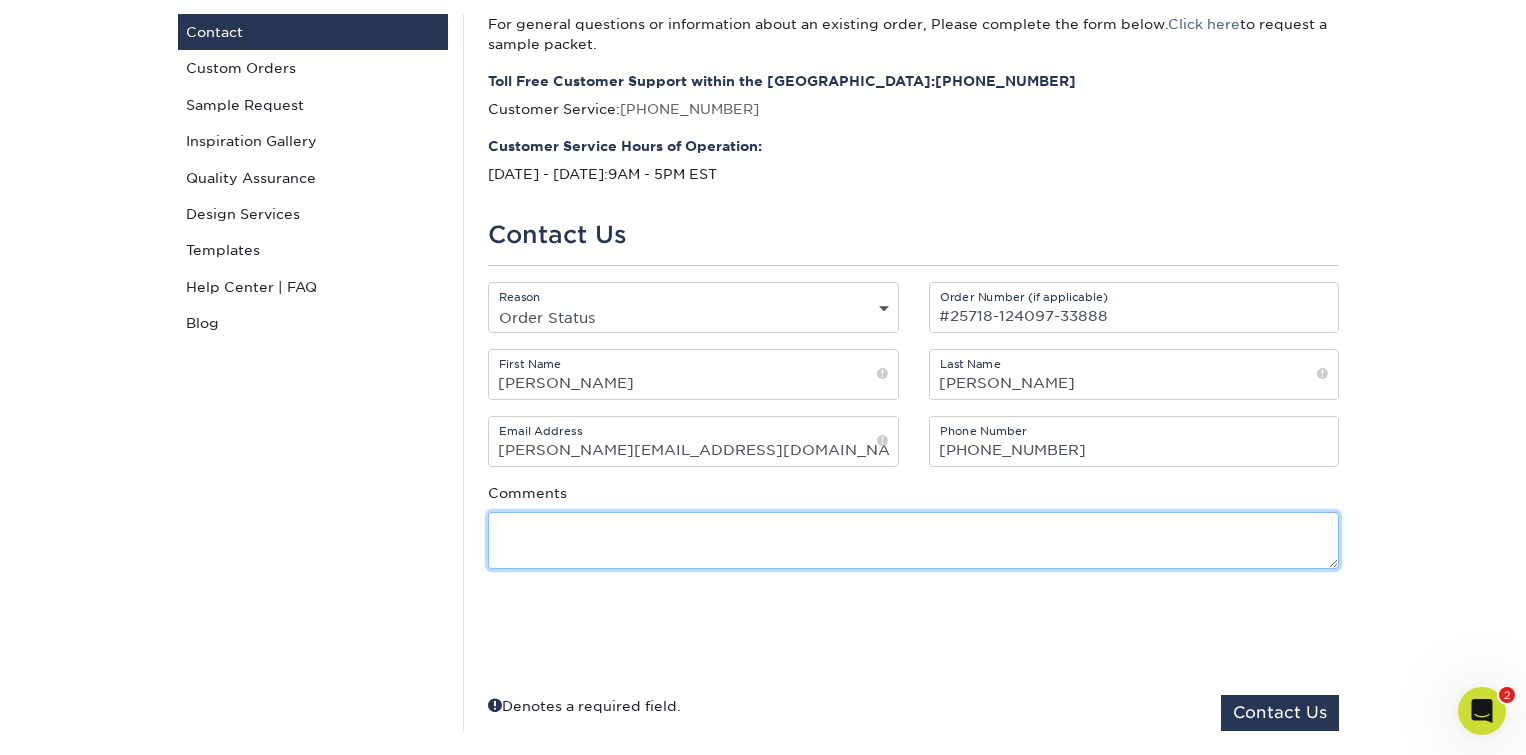 click at bounding box center [913, 540] 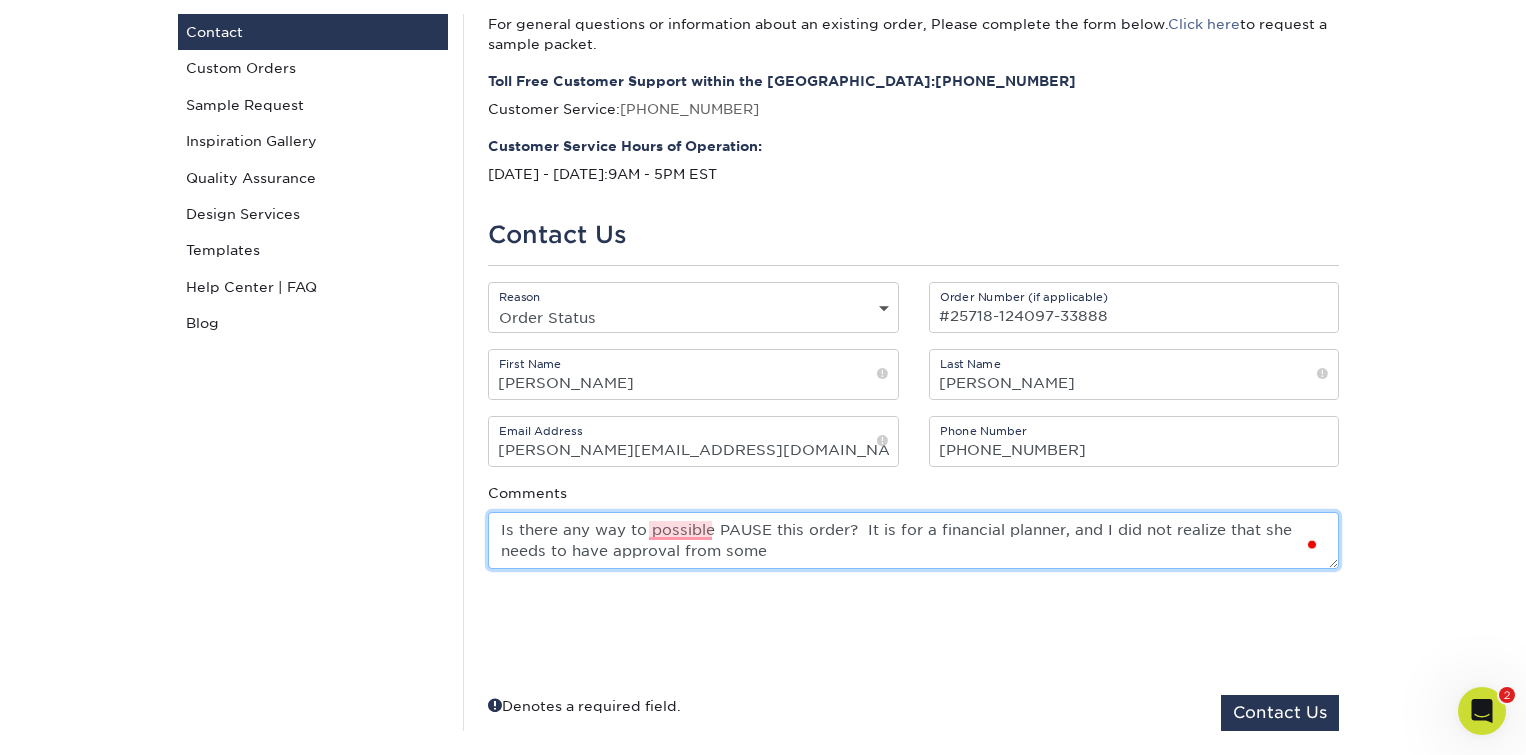 click on "Is there any way to possible PAUSE this order?  It is for a financial planner, and I did not realize that she needs to have approval from some" at bounding box center (913, 540) 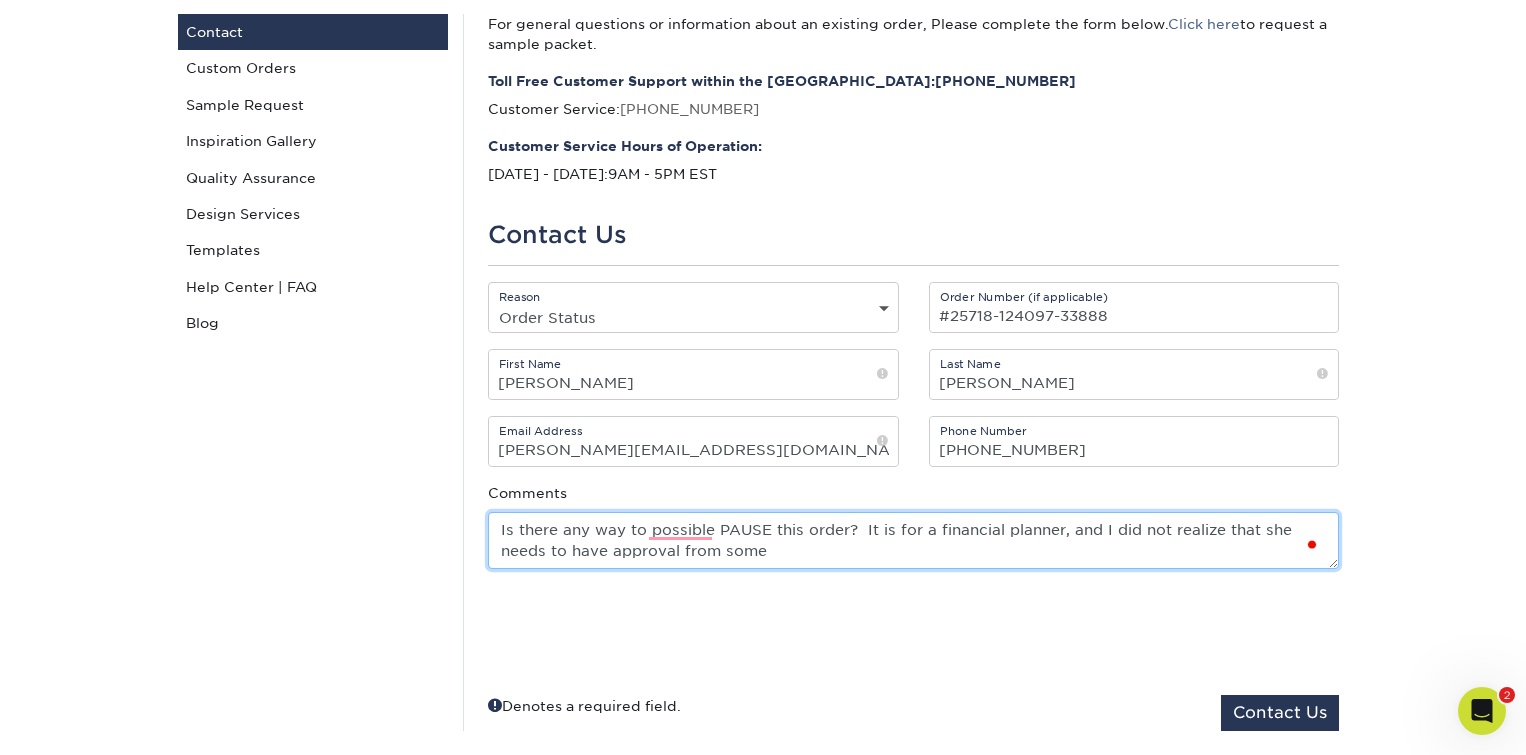 click on "Is there any way to possible PAUSE this order?  It is for a financial planner, and I did not realize that she needs to have approval from some" at bounding box center (913, 540) 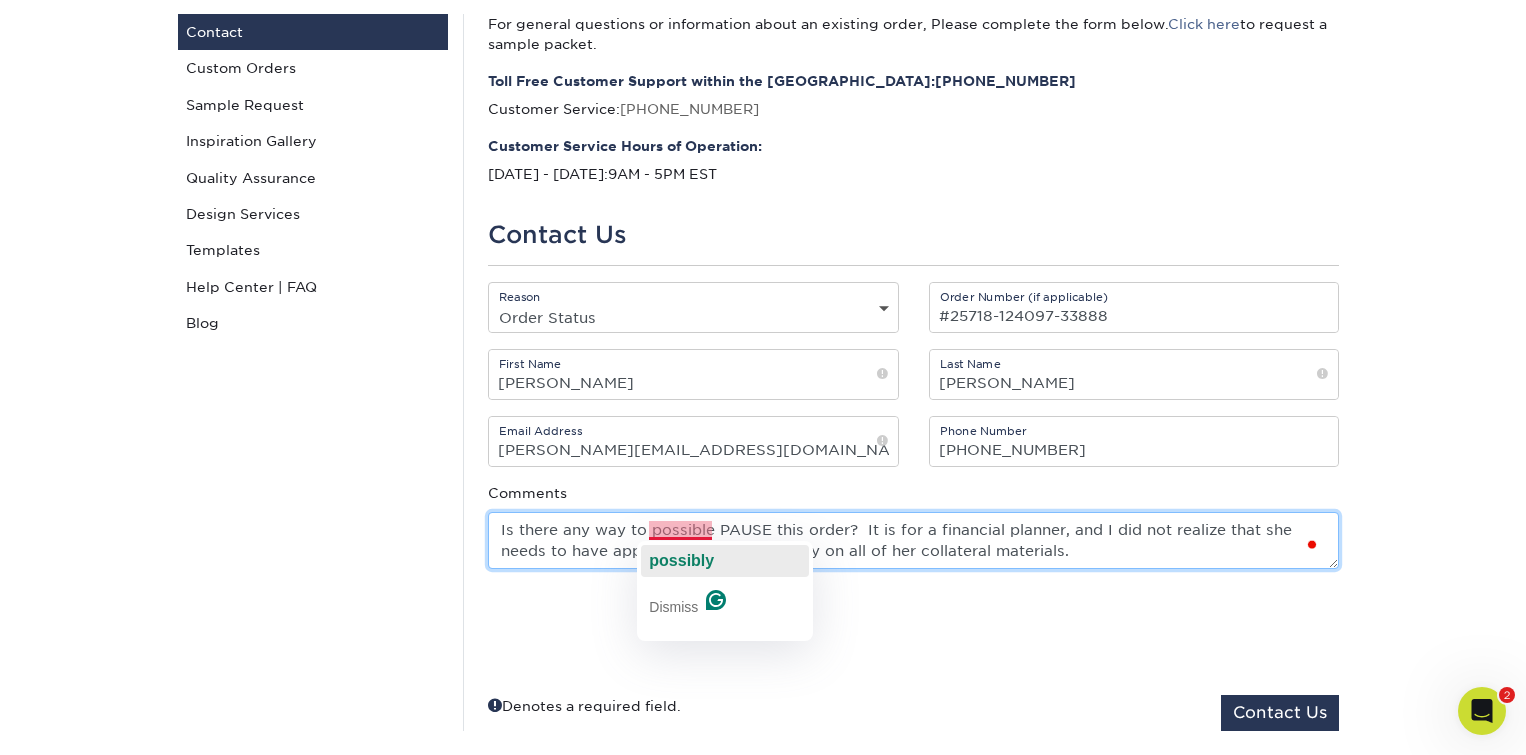 click on "possibly" 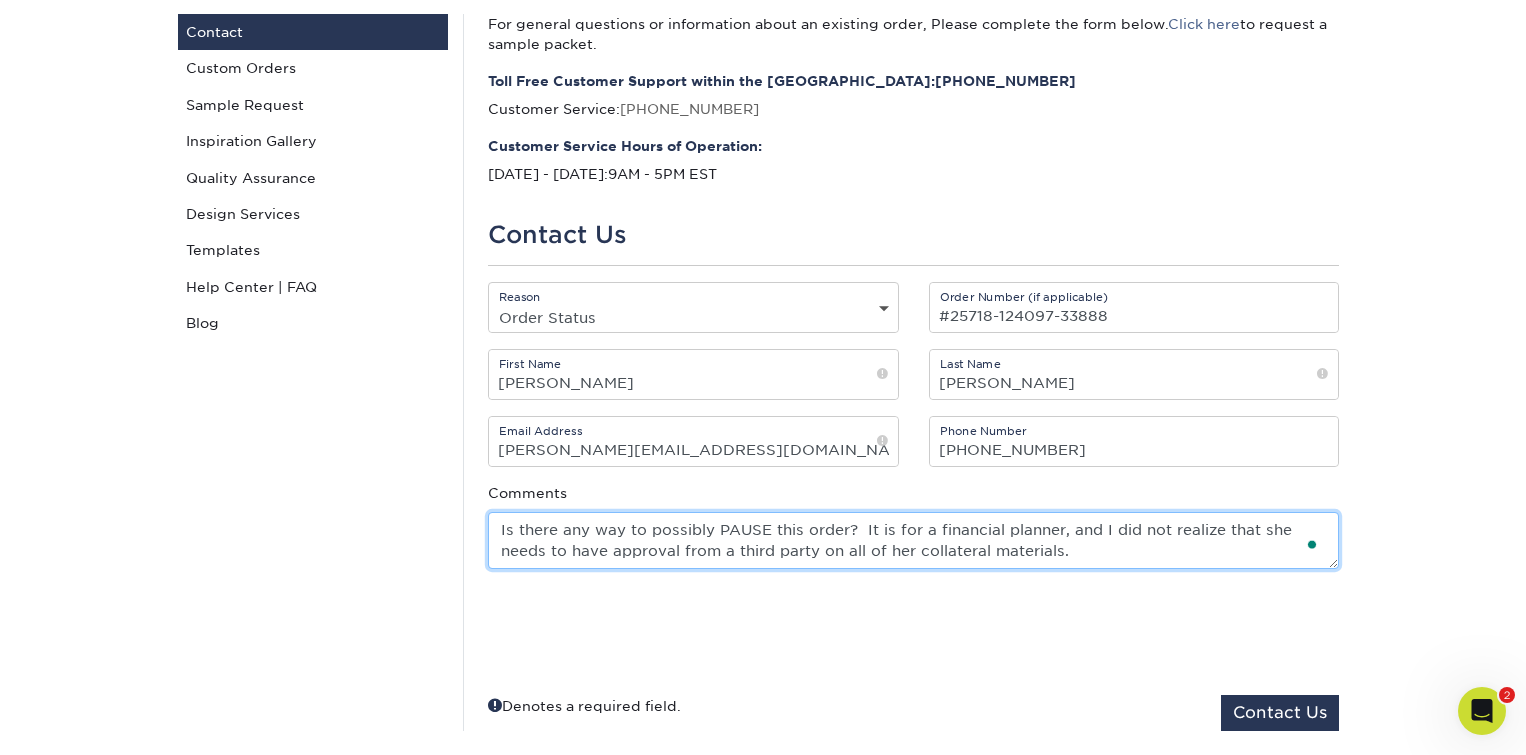 click on "Is there any way to possibly PAUSE this order?  It is for a financial planner, and I did not realize that she needs to have approval from a third party on all of her collateral materials." at bounding box center [913, 540] 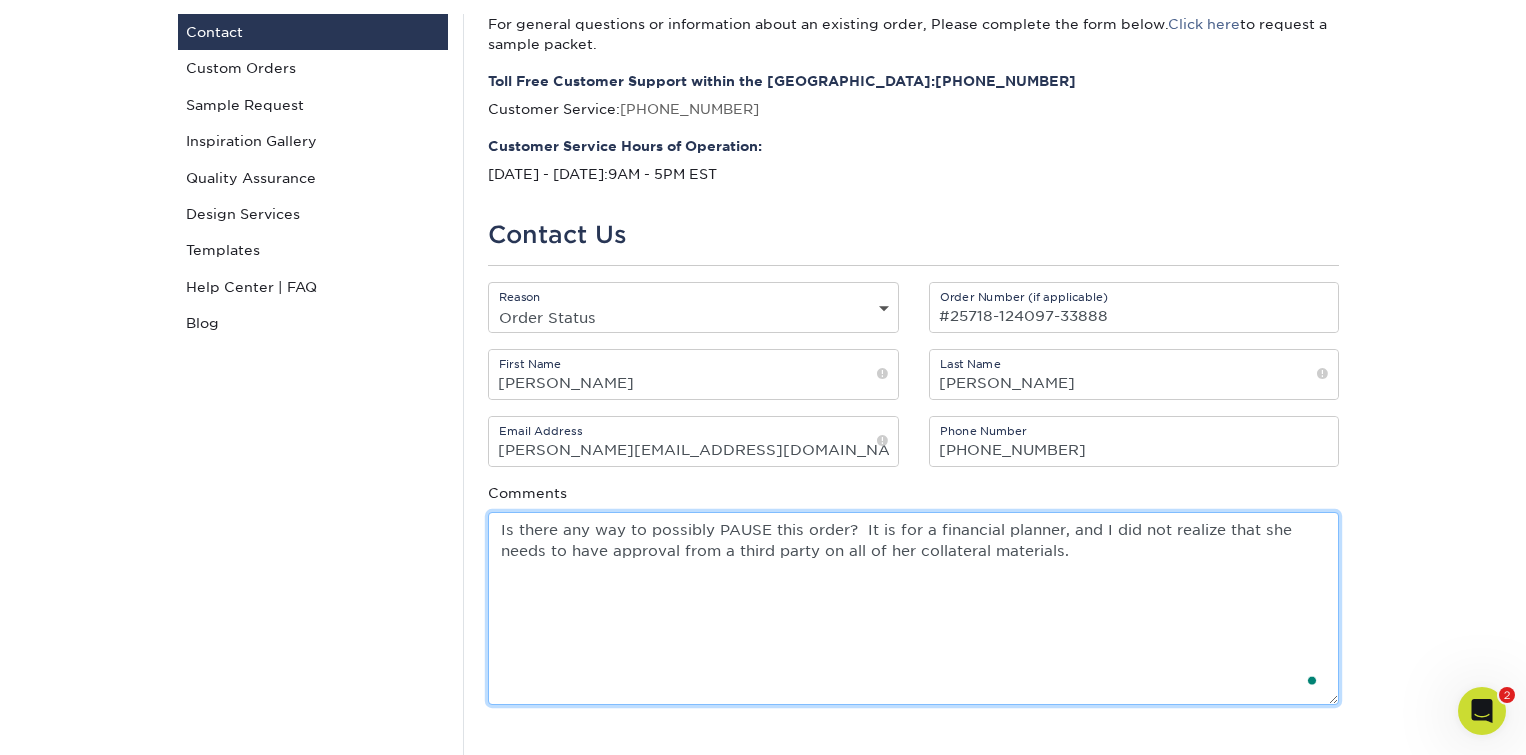 drag, startPoint x: 1331, startPoint y: 564, endPoint x: 1238, endPoint y: 607, distance: 102.45975 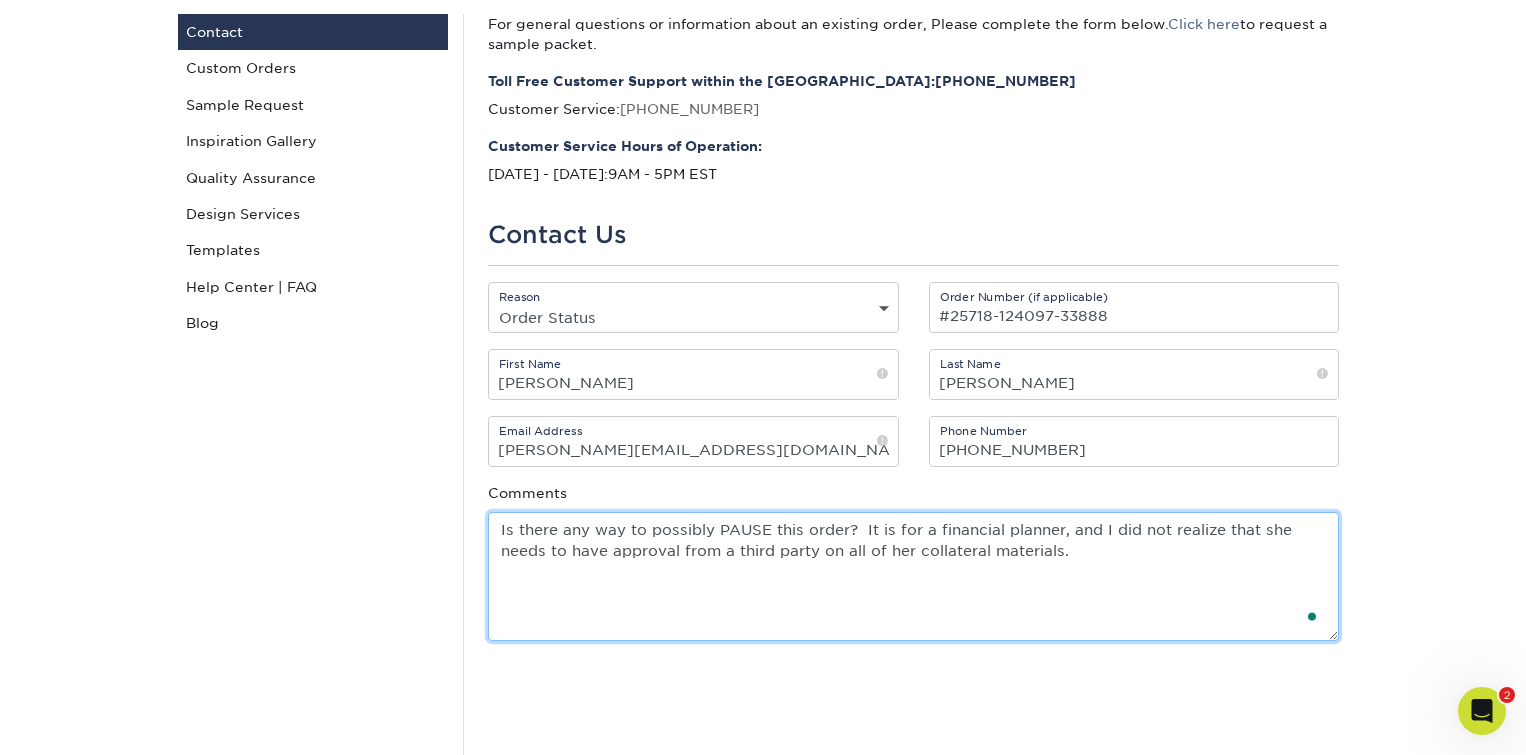 click on "Is there any way to possibly PAUSE this order?  It is for a financial planner, and I did not realize that she needs to have approval from a third party on all of her collateral materials." at bounding box center (913, 576) 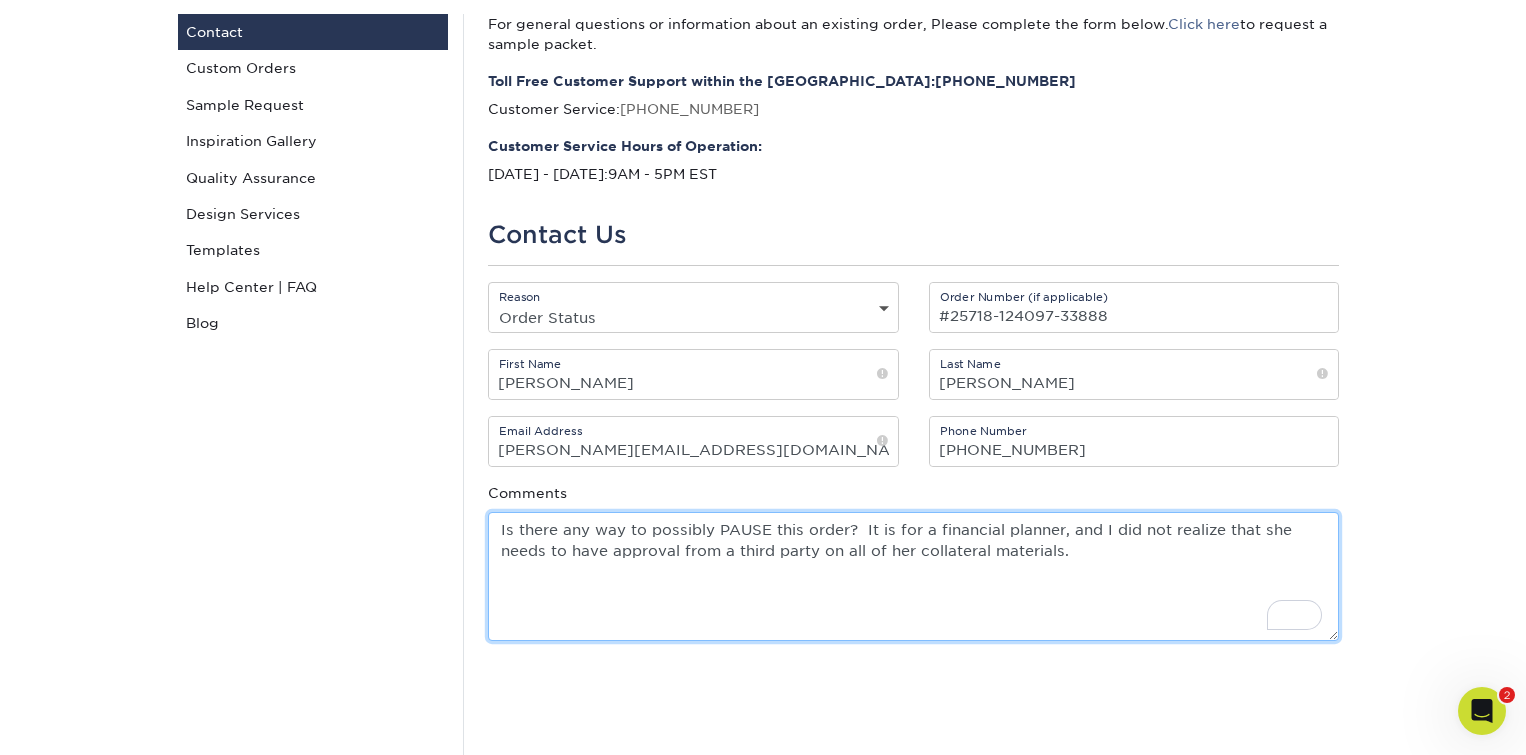 click on "Is there any way to possibly PAUSE this order?  It is for a financial planner, and I did not realize that she needs to have approval from a third party on all of her collateral materials." at bounding box center (913, 576) 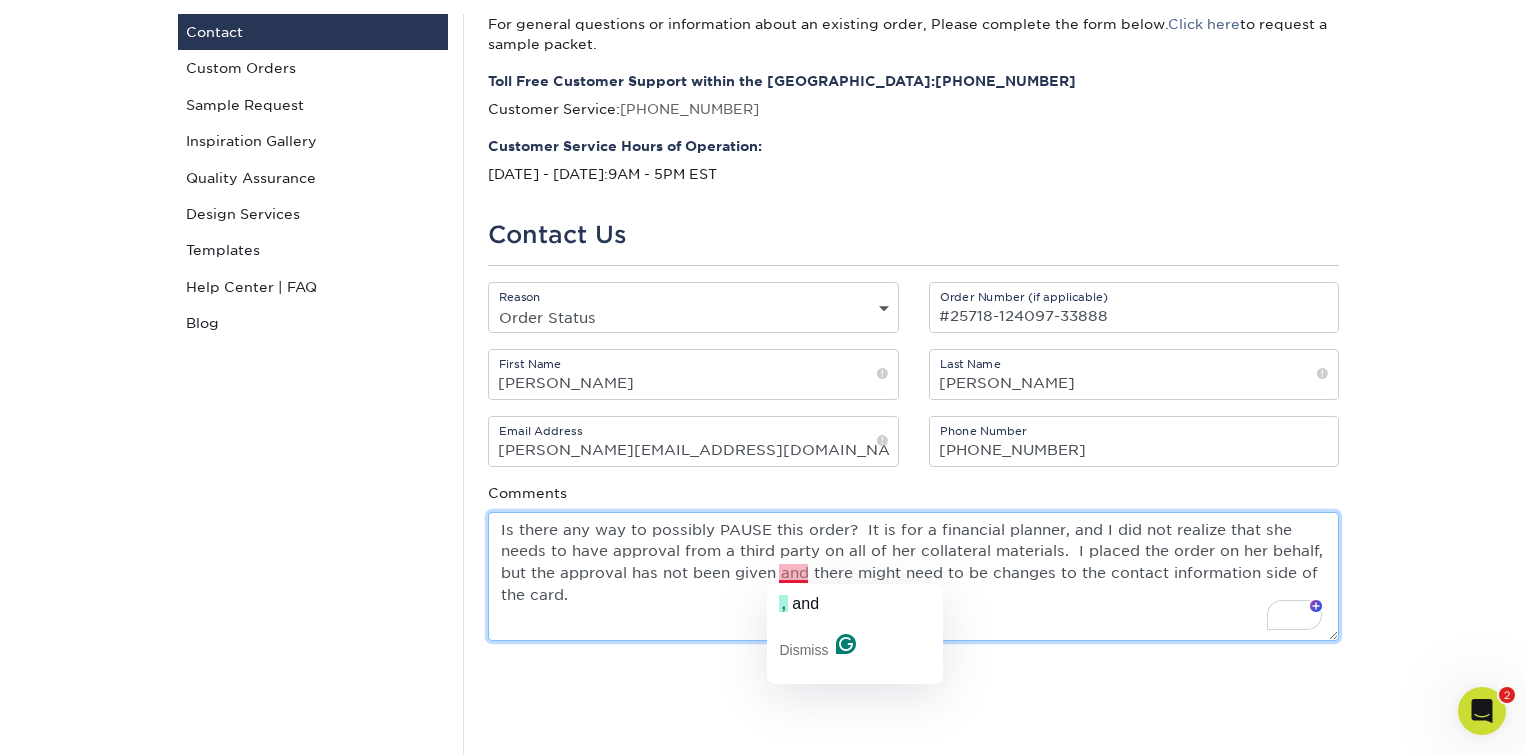 click on ",   and Dismiss" 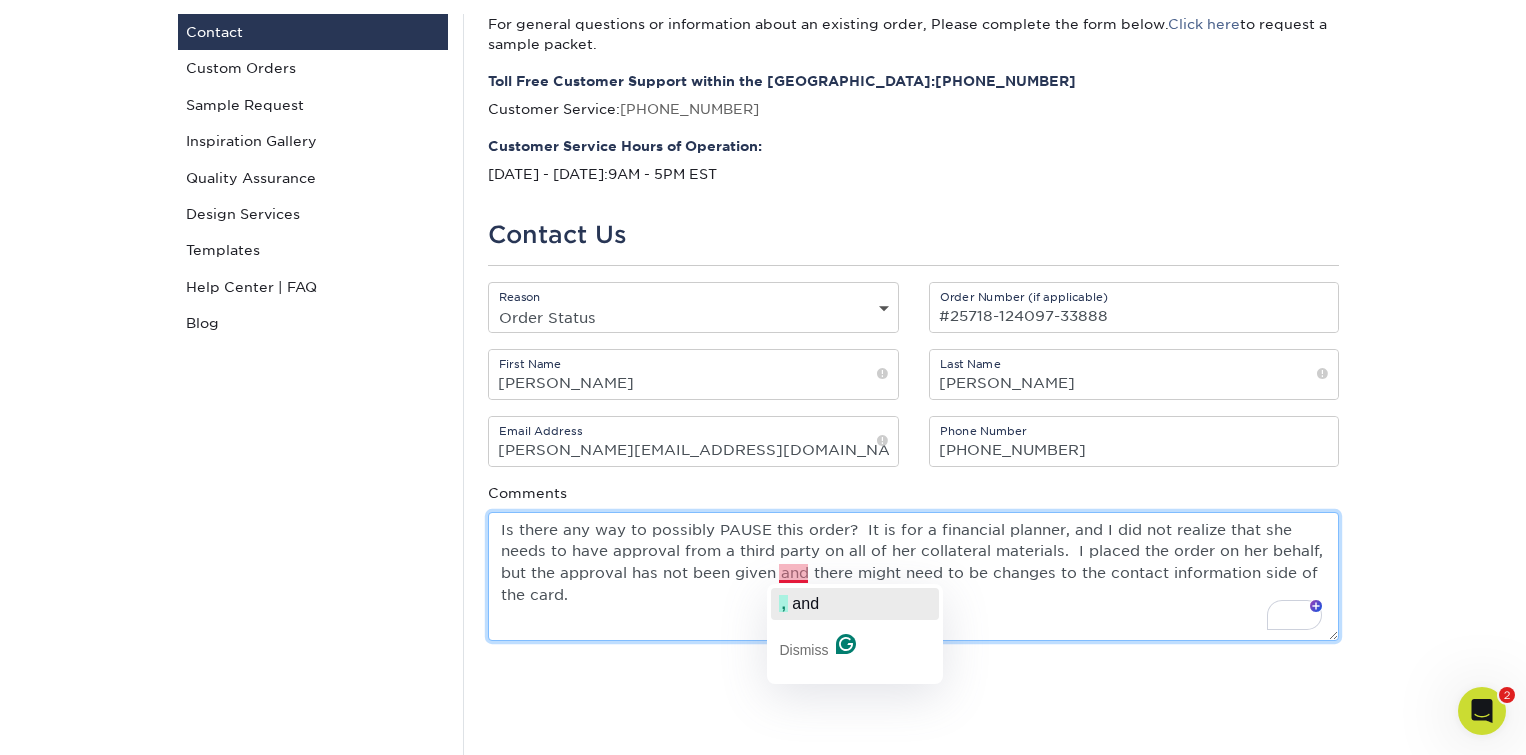 click on "and" 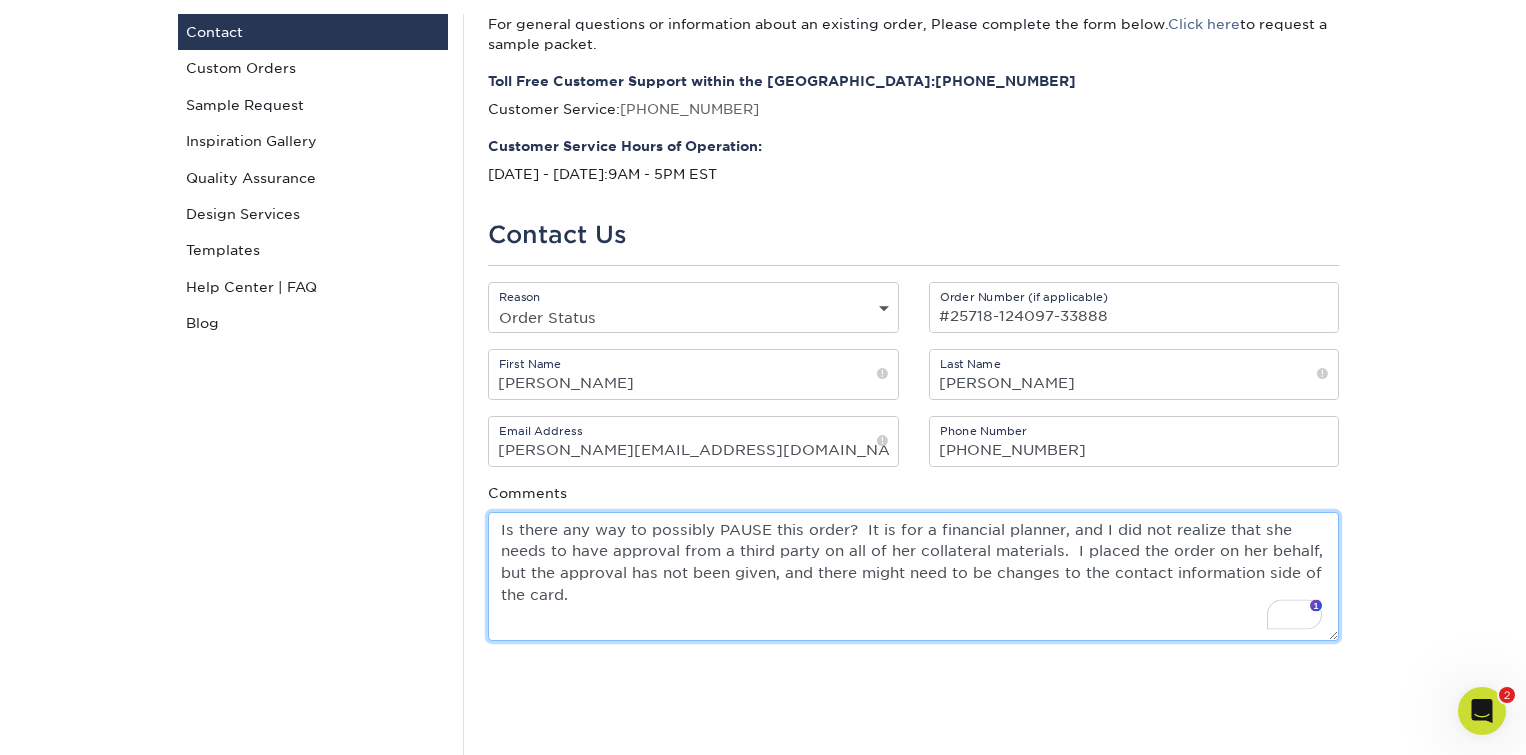 click on "Is there any way to possibly PAUSE this order?  It is for a financial planner, and I did not realize that she needs to have approval from a third party on all of her collateral materials.  I placed the order on her behalf, but the approval has not been given, and there might need to be changes to the contact information side of the card." at bounding box center [913, 576] 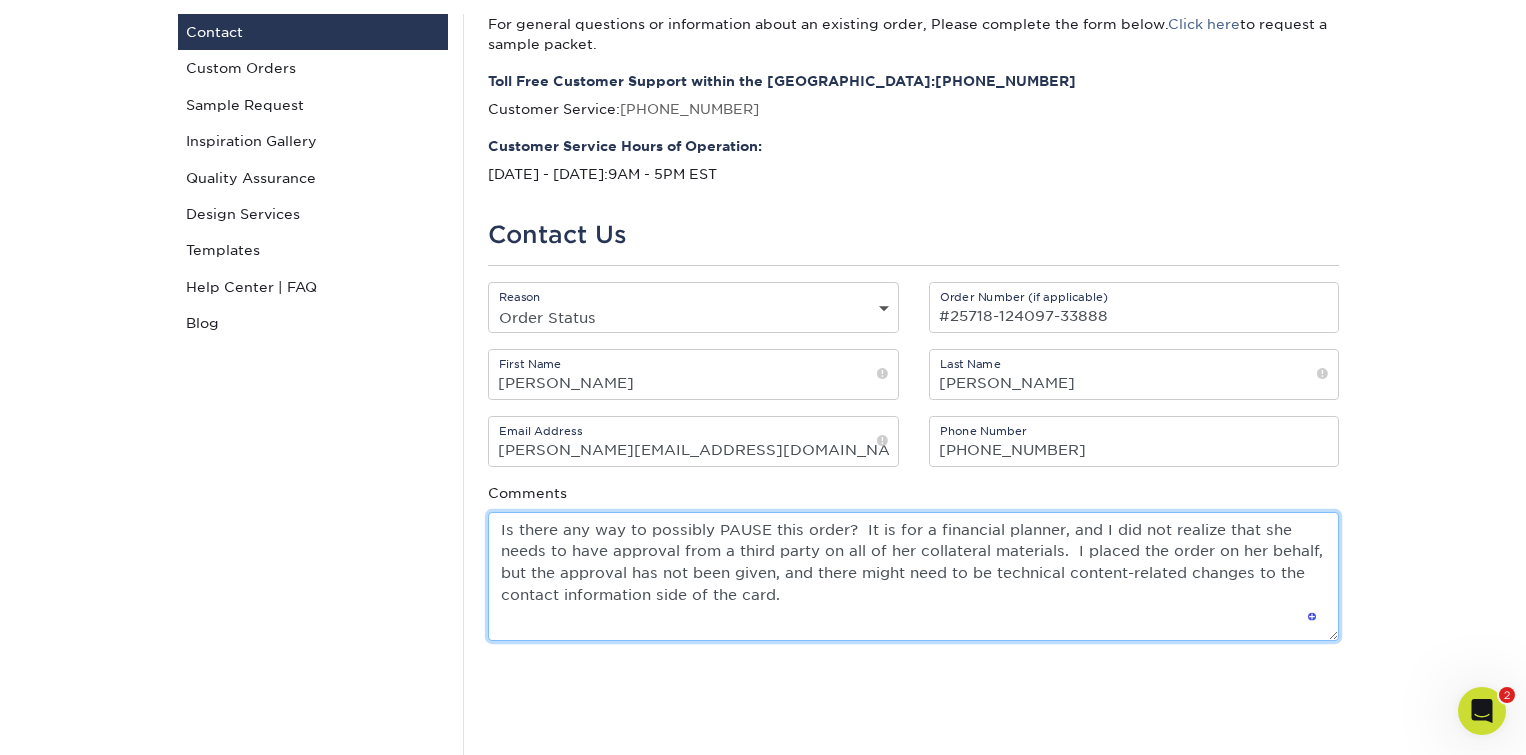 click on "Is there any way to possibly PAUSE this order?  It is for a financial planner, and I did not realize that she needs to have approval from a third party on all of her collateral materials.  I placed the order on her behalf, but the approval has not been given, and there might need to be technical content-related changes to the contact information side of the card." at bounding box center [913, 576] 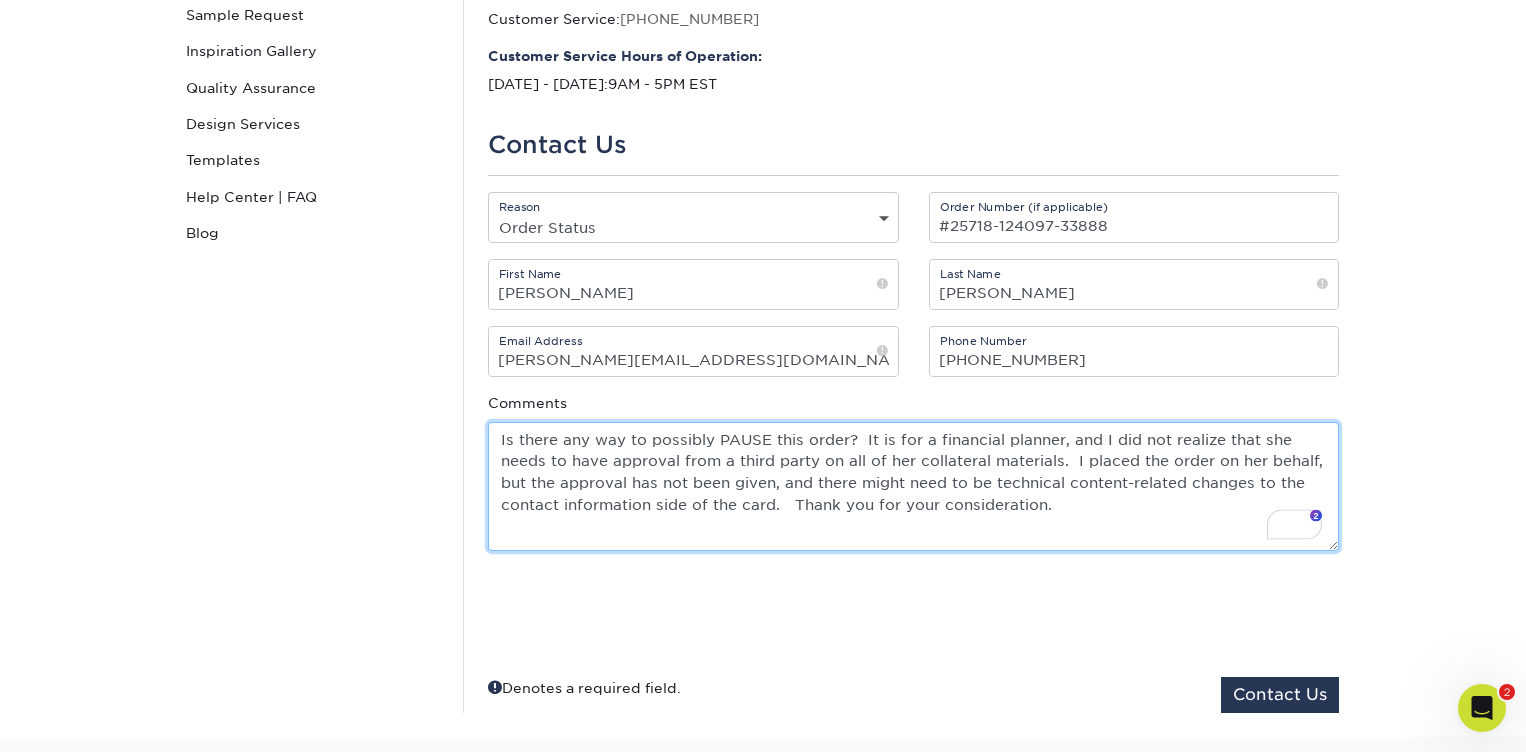 scroll, scrollTop: 400, scrollLeft: 0, axis: vertical 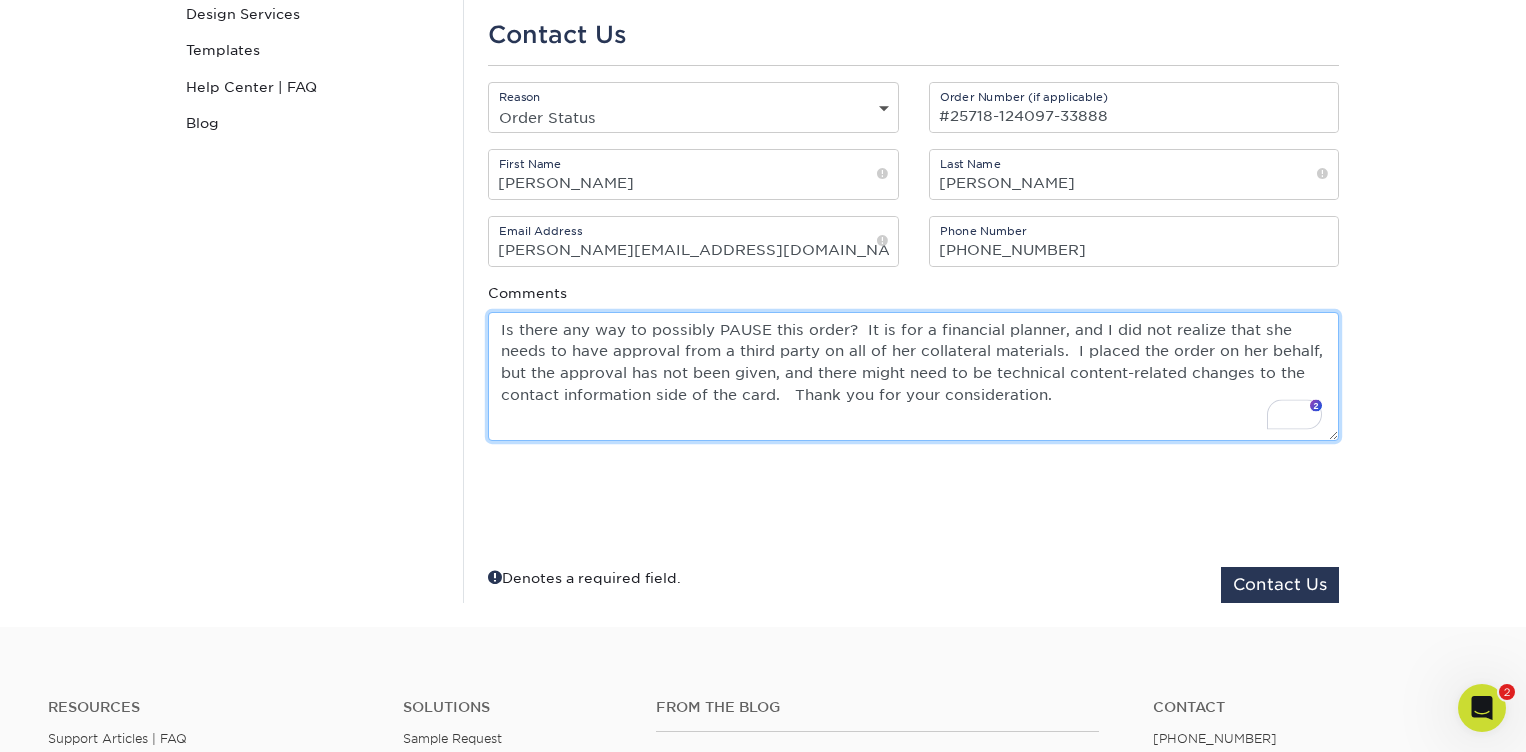 type on "Is there any way to possibly PAUSE this order?  It is for a financial planner, and I did not realize that she needs to have approval from a third party on all of her collateral materials.  I placed the order on her behalf, but the approval has not been given, and there might need to be technical content-related changes to the contact information side of the card.   Thank you for your consideration." 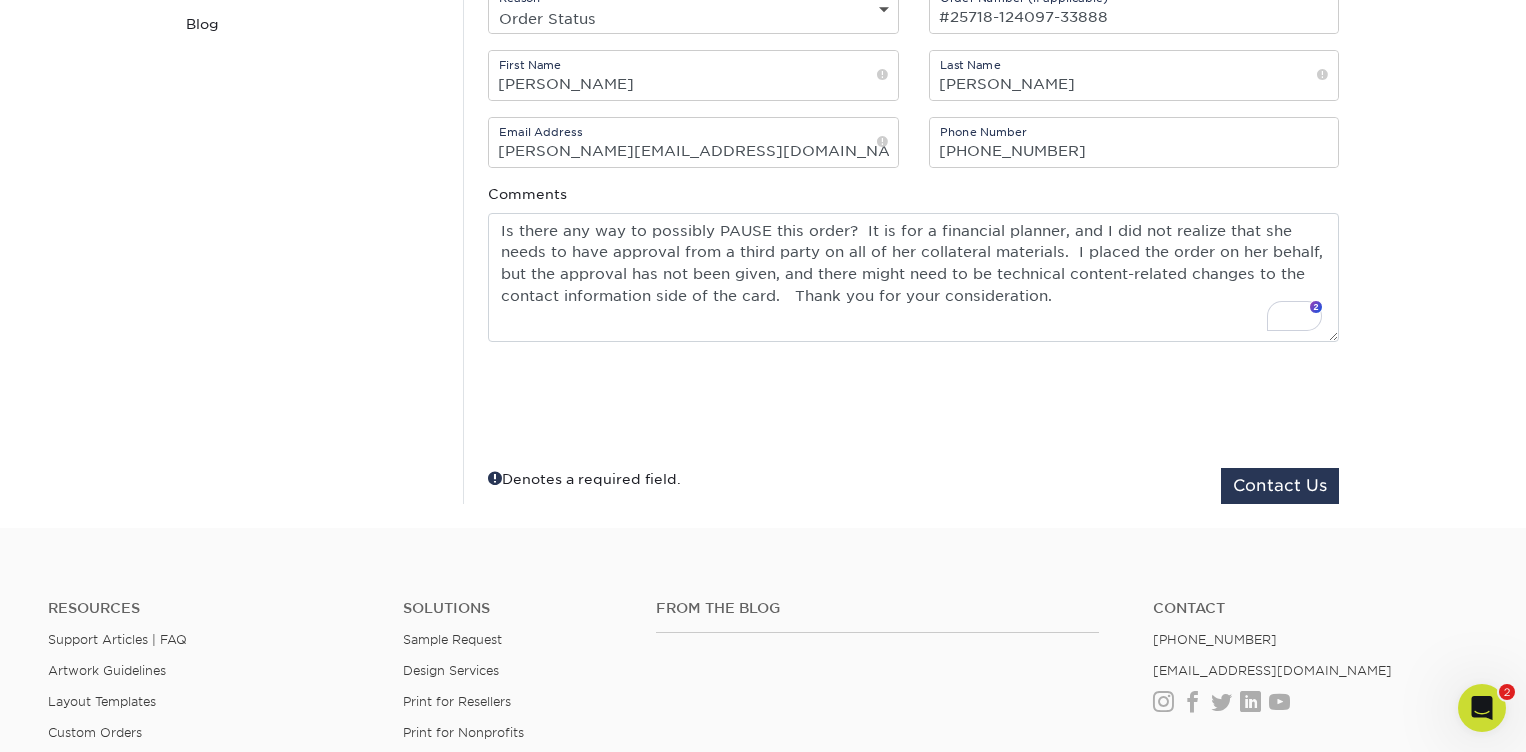 scroll, scrollTop: 700, scrollLeft: 0, axis: vertical 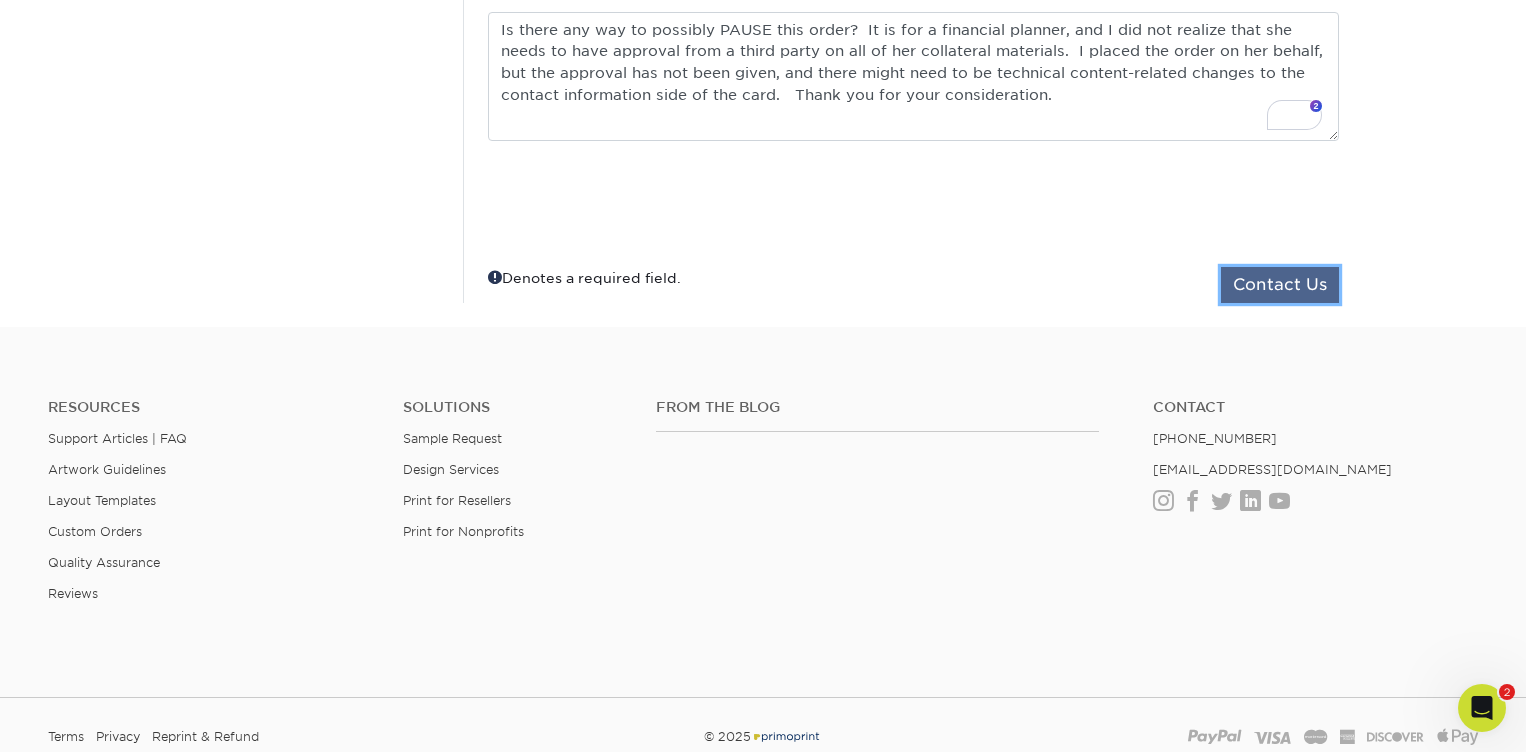 click on "Contact Us" at bounding box center (1280, 285) 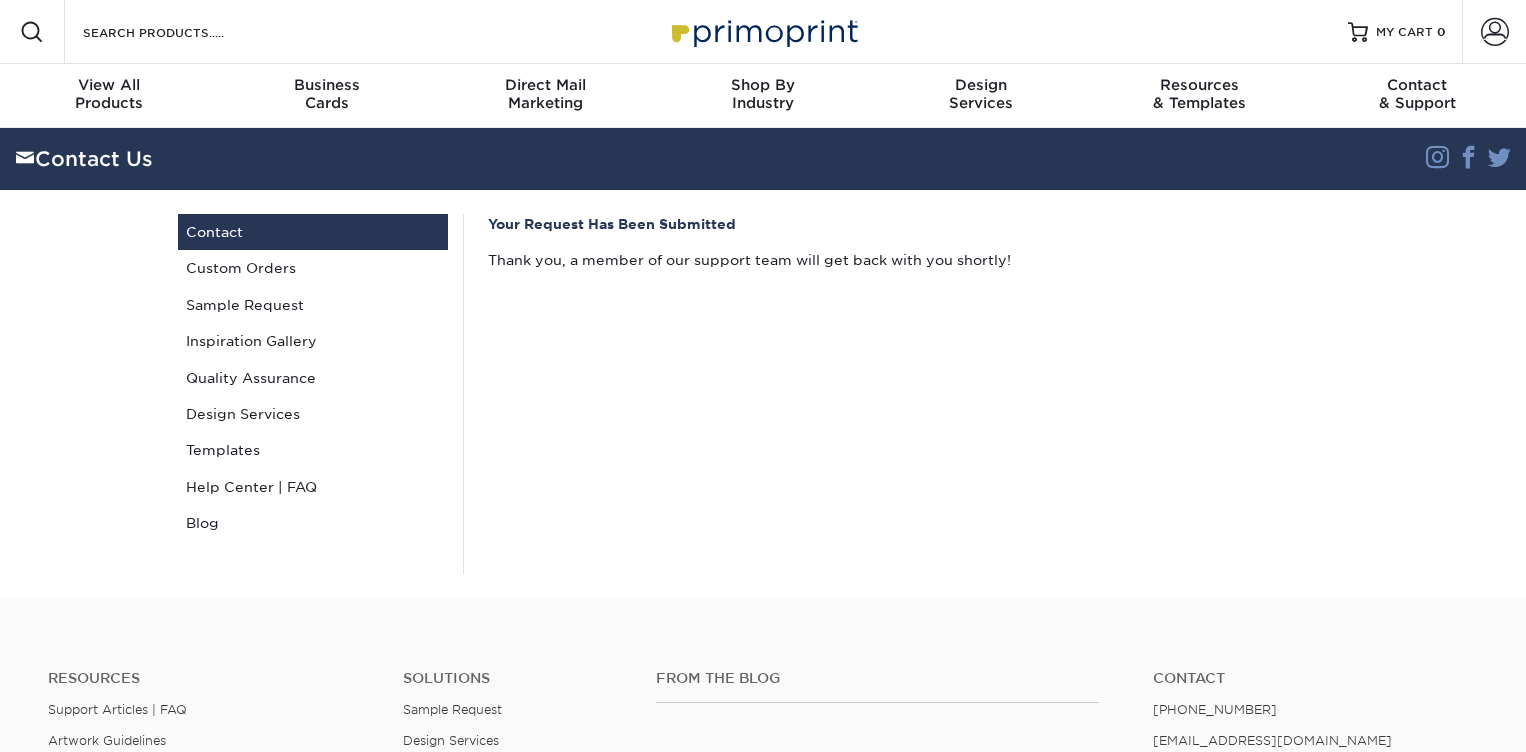 scroll, scrollTop: 0, scrollLeft: 0, axis: both 